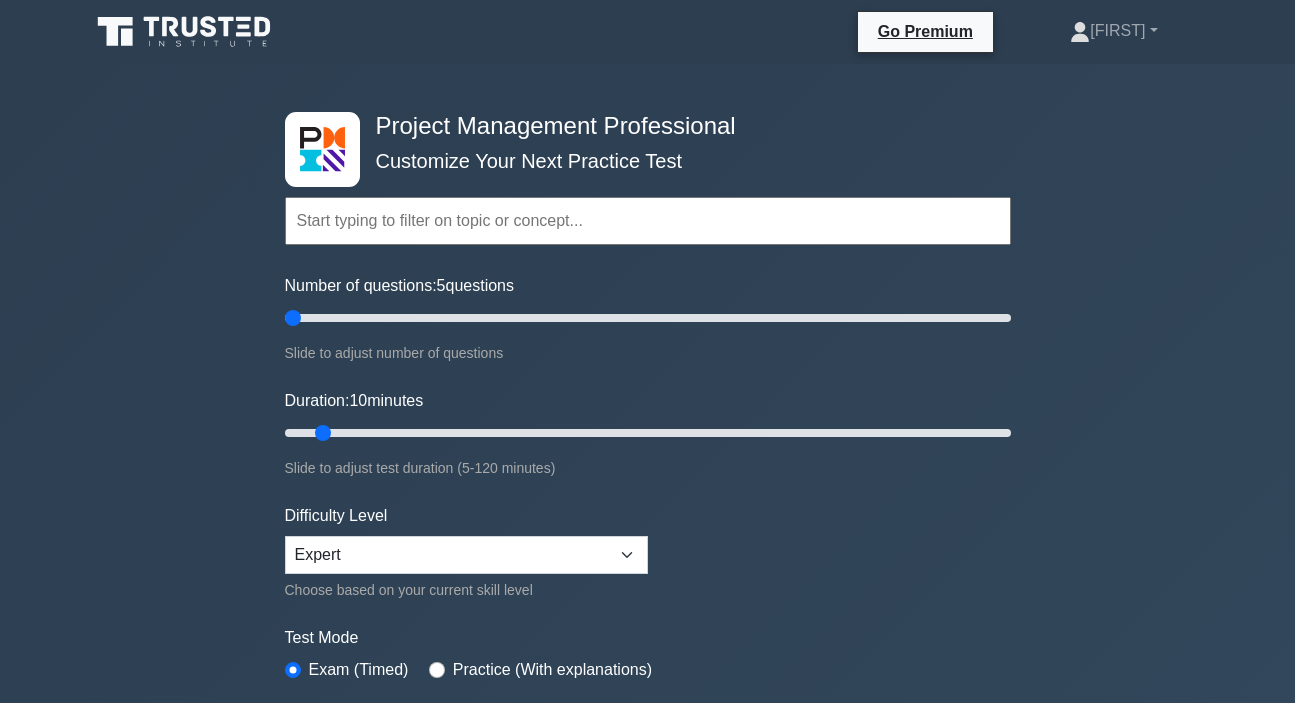 scroll, scrollTop: 0, scrollLeft: 0, axis: both 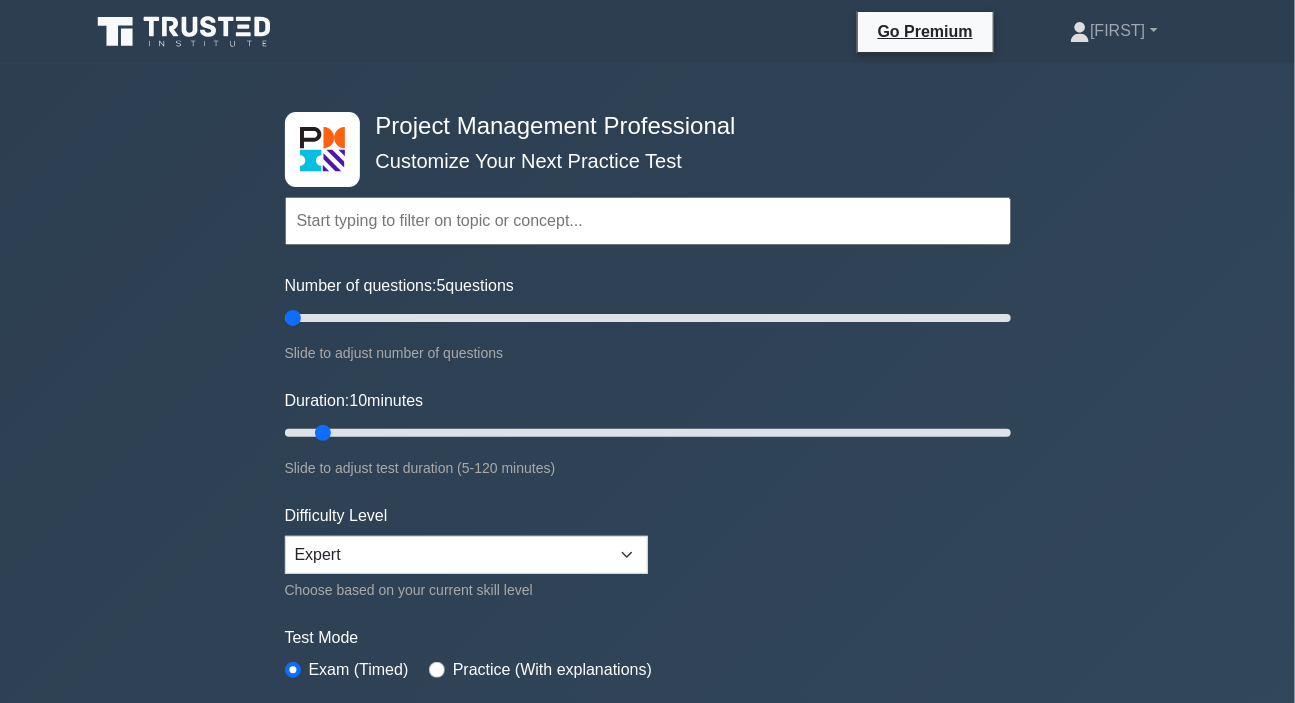 click at bounding box center (648, 221) 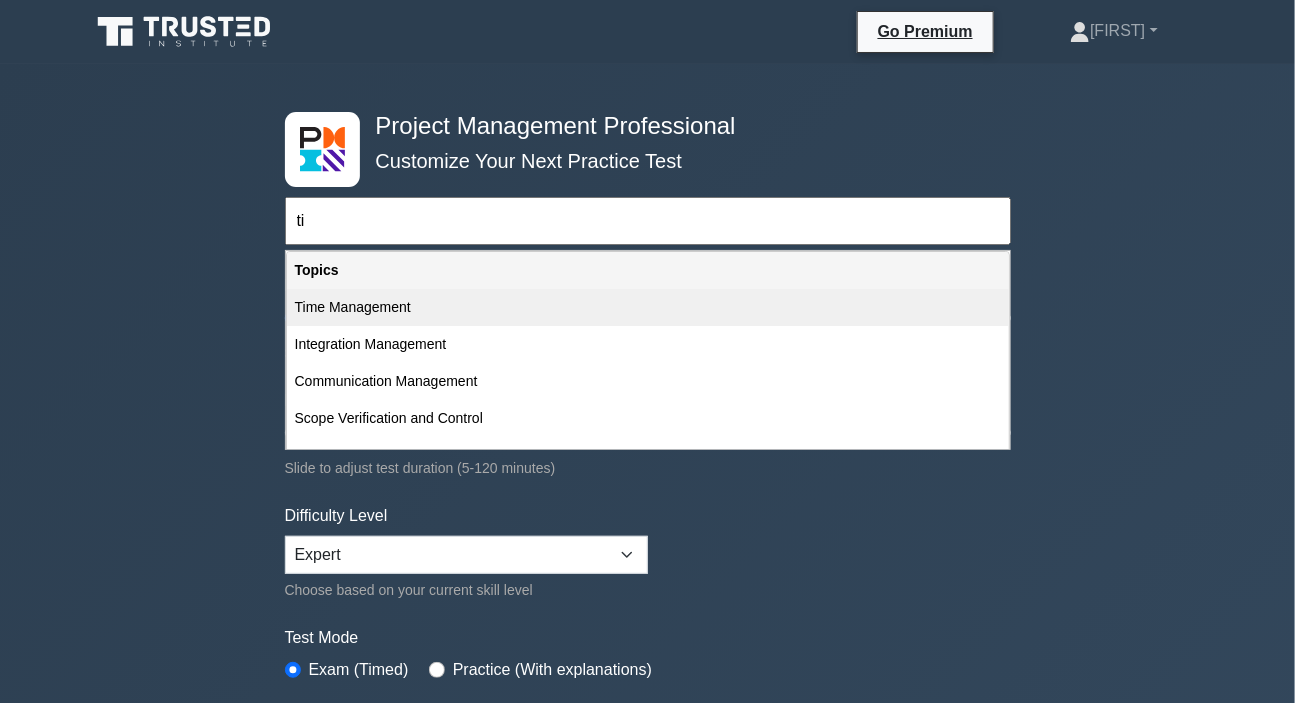 click on "Time Management" at bounding box center [648, 307] 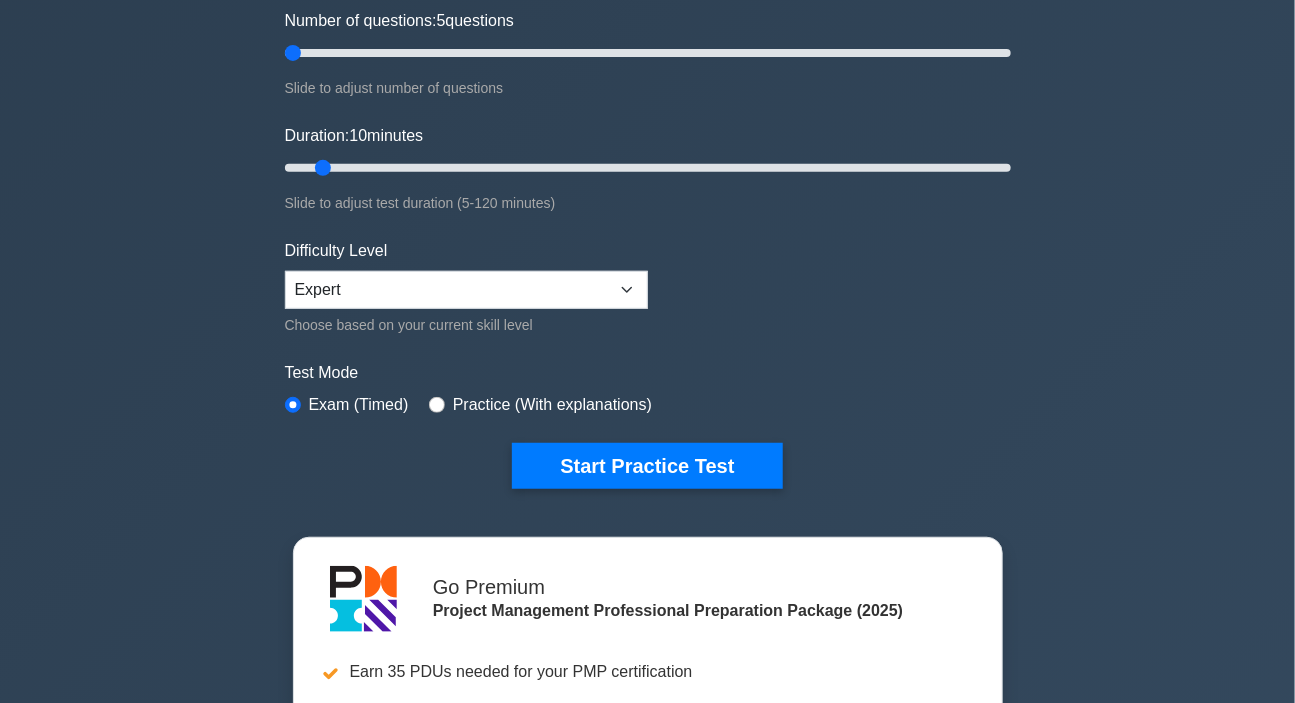 scroll, scrollTop: 272, scrollLeft: 0, axis: vertical 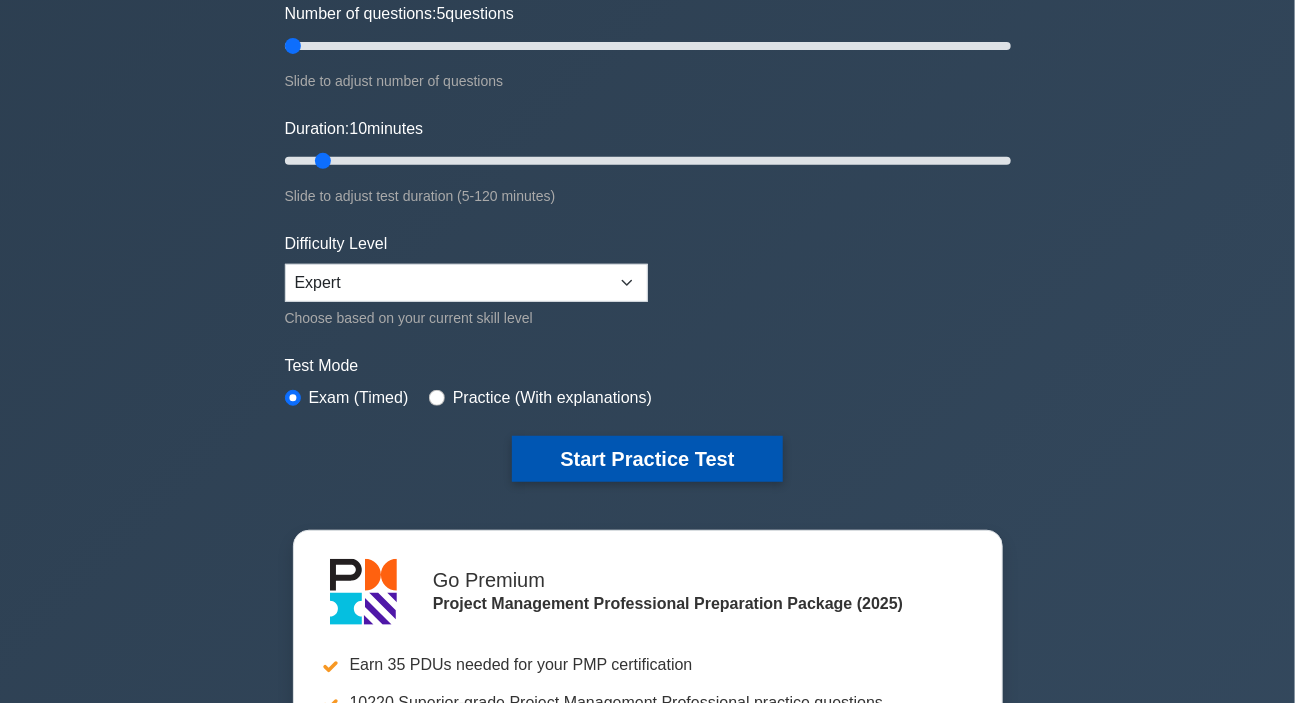 click on "Start Practice Test" at bounding box center (647, 459) 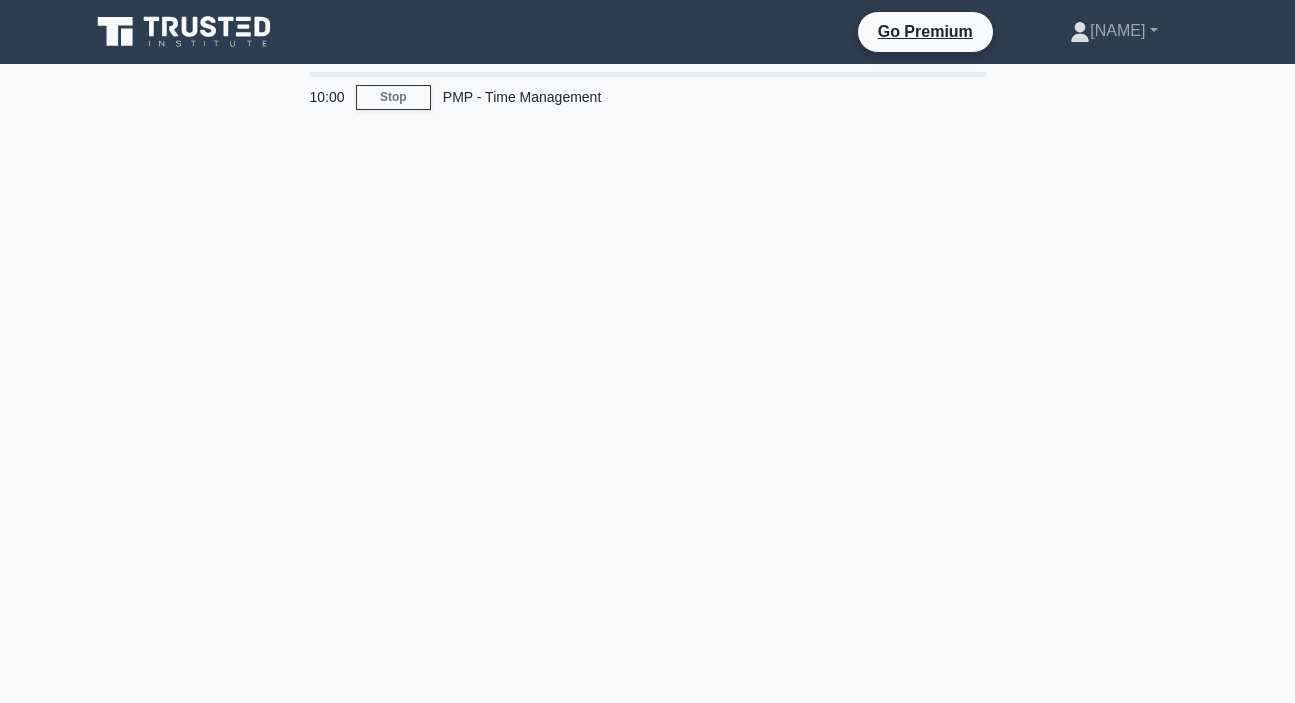 scroll, scrollTop: 0, scrollLeft: 0, axis: both 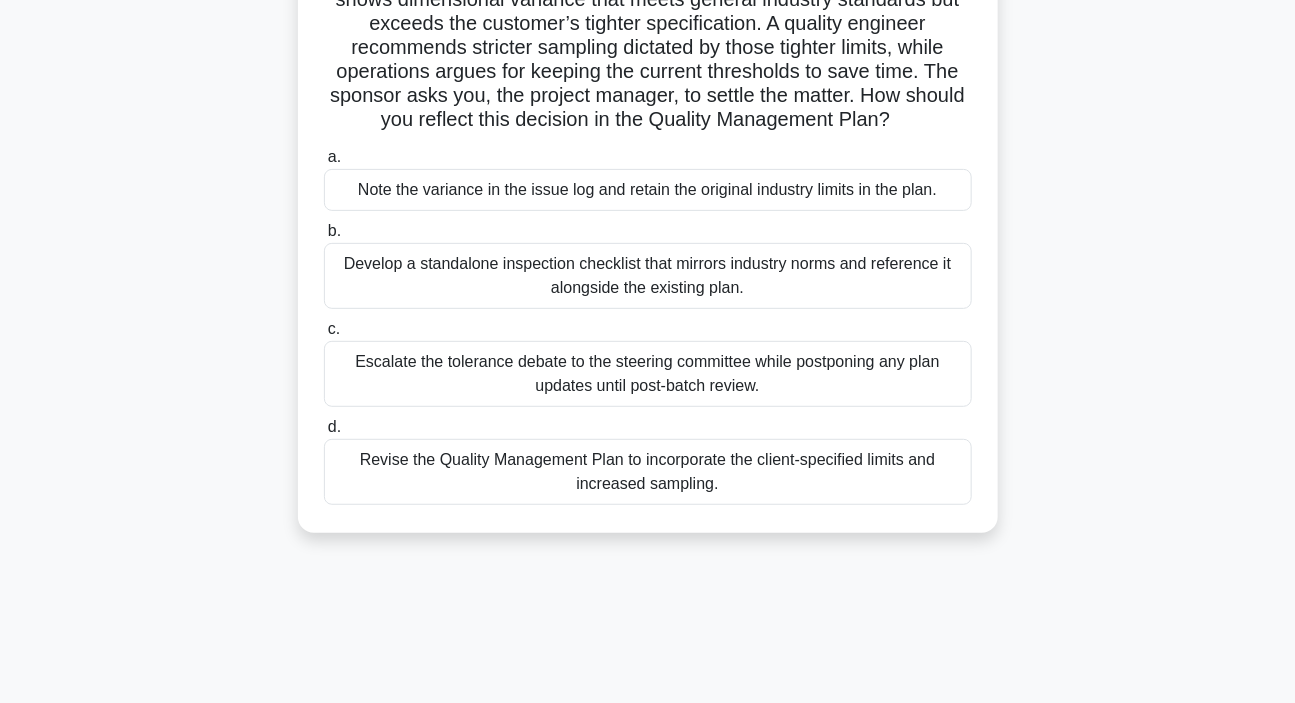 click on "Revise the Quality Management Plan to incorporate the client-specified limits and increased sampling." at bounding box center [648, 472] 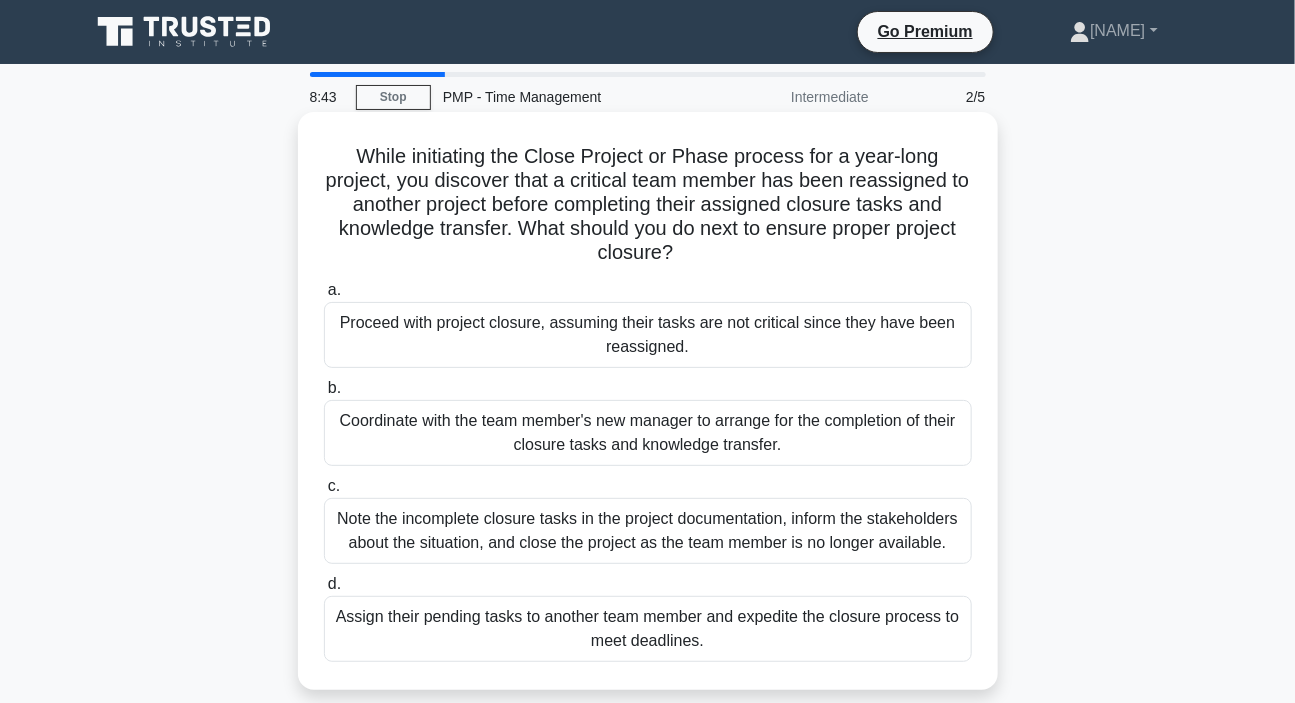 scroll, scrollTop: 181, scrollLeft: 0, axis: vertical 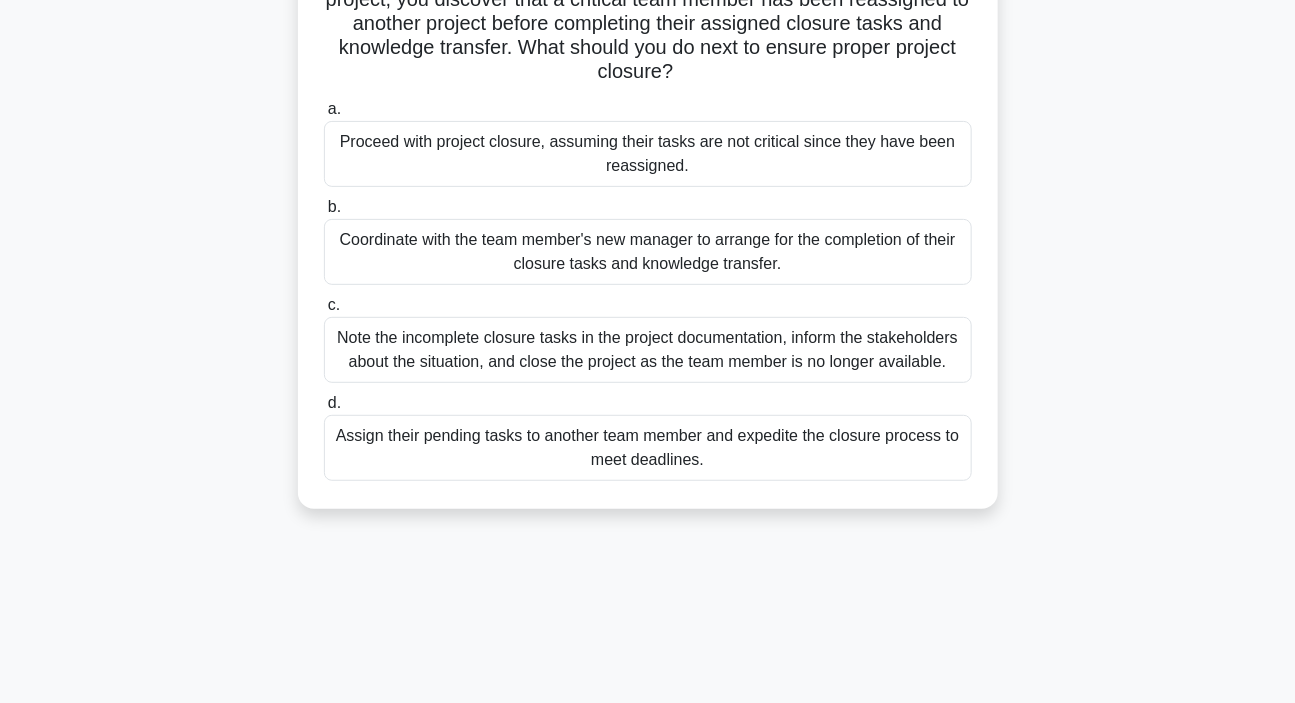 click on "Coordinate with the team member's new manager to arrange for the completion of their closure tasks and knowledge transfer." at bounding box center [648, 252] 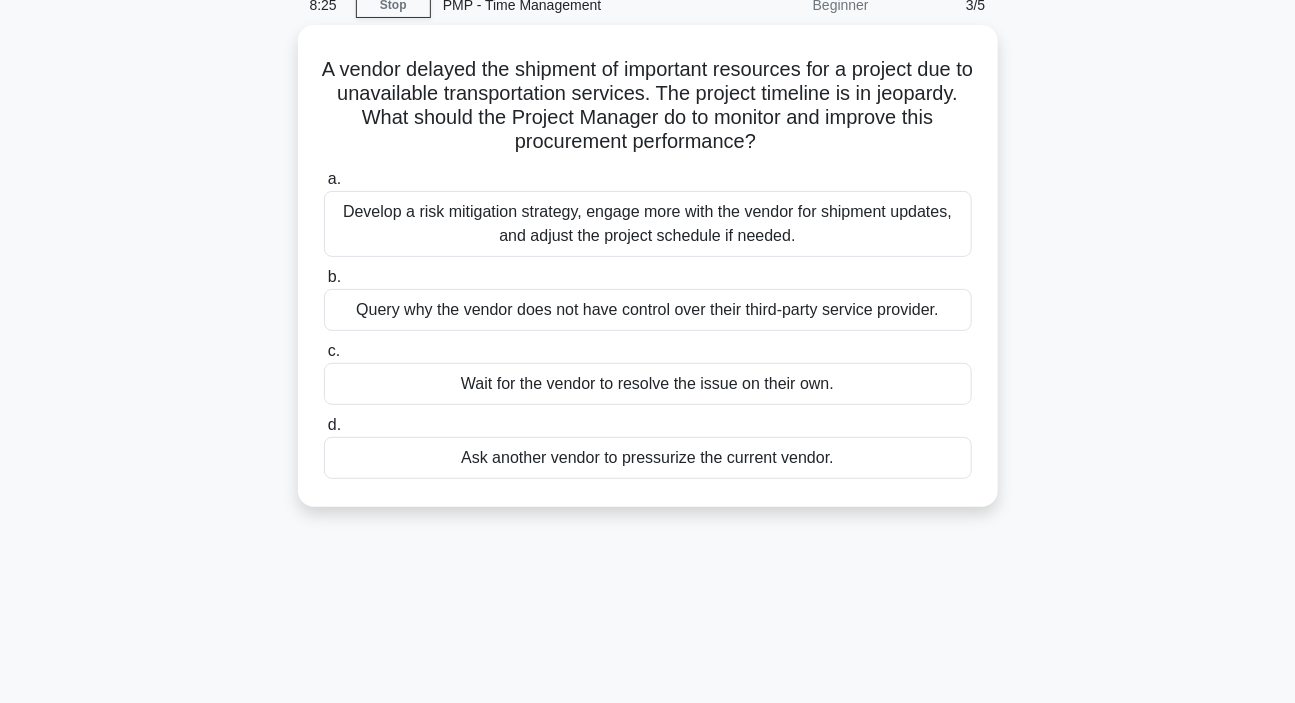 scroll, scrollTop: 0, scrollLeft: 0, axis: both 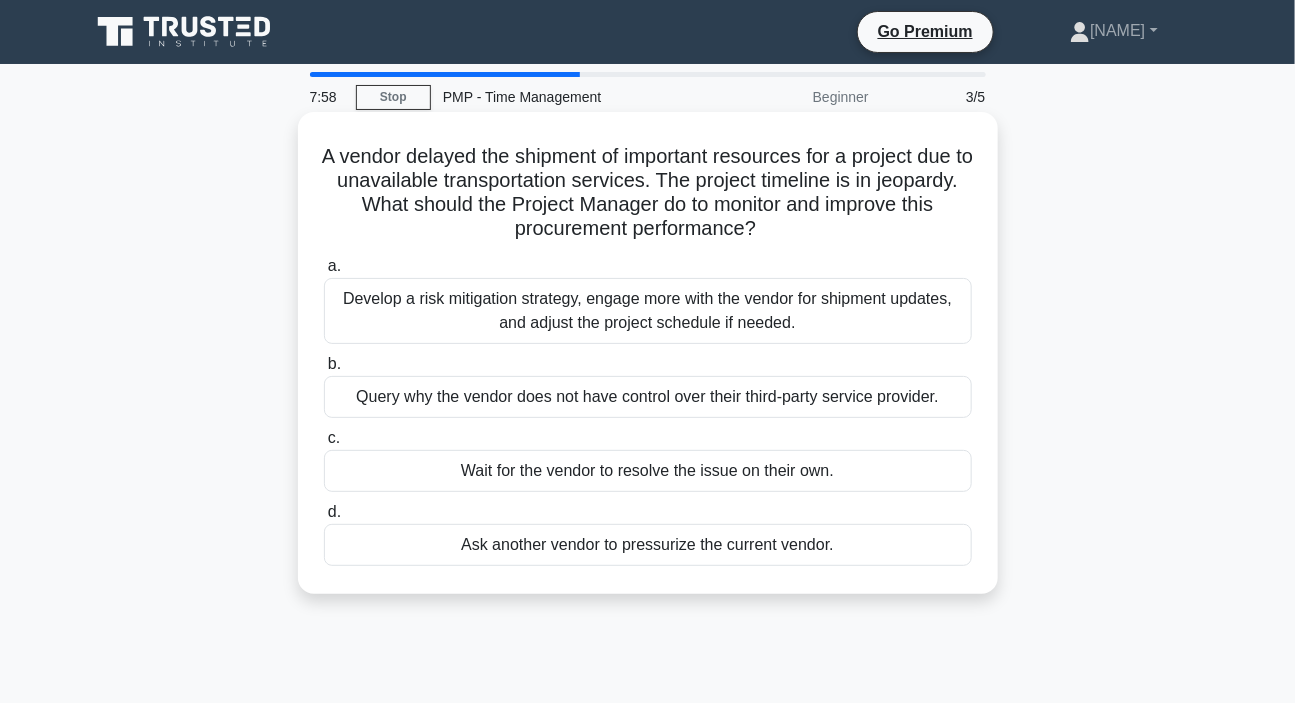 click on "Develop a risk mitigation strategy, engage more with the vendor for shipment updates, and adjust the project schedule if needed." at bounding box center (648, 311) 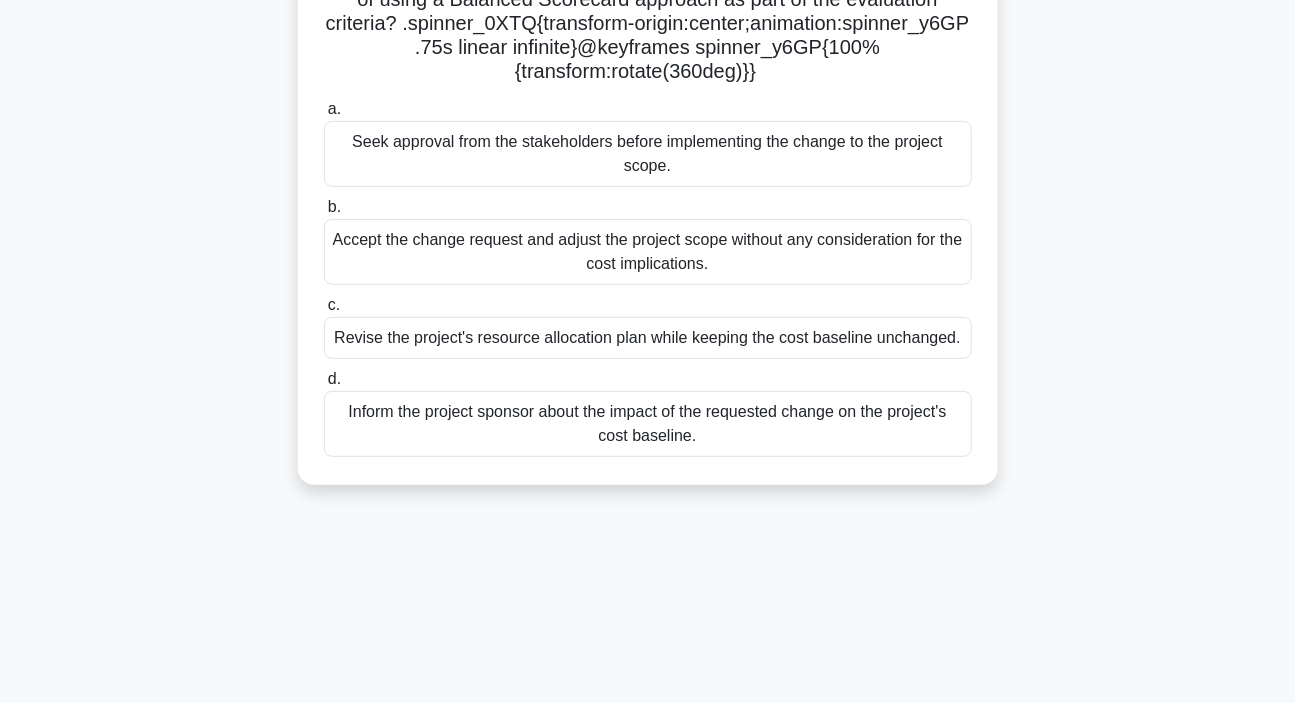 scroll, scrollTop: 272, scrollLeft: 0, axis: vertical 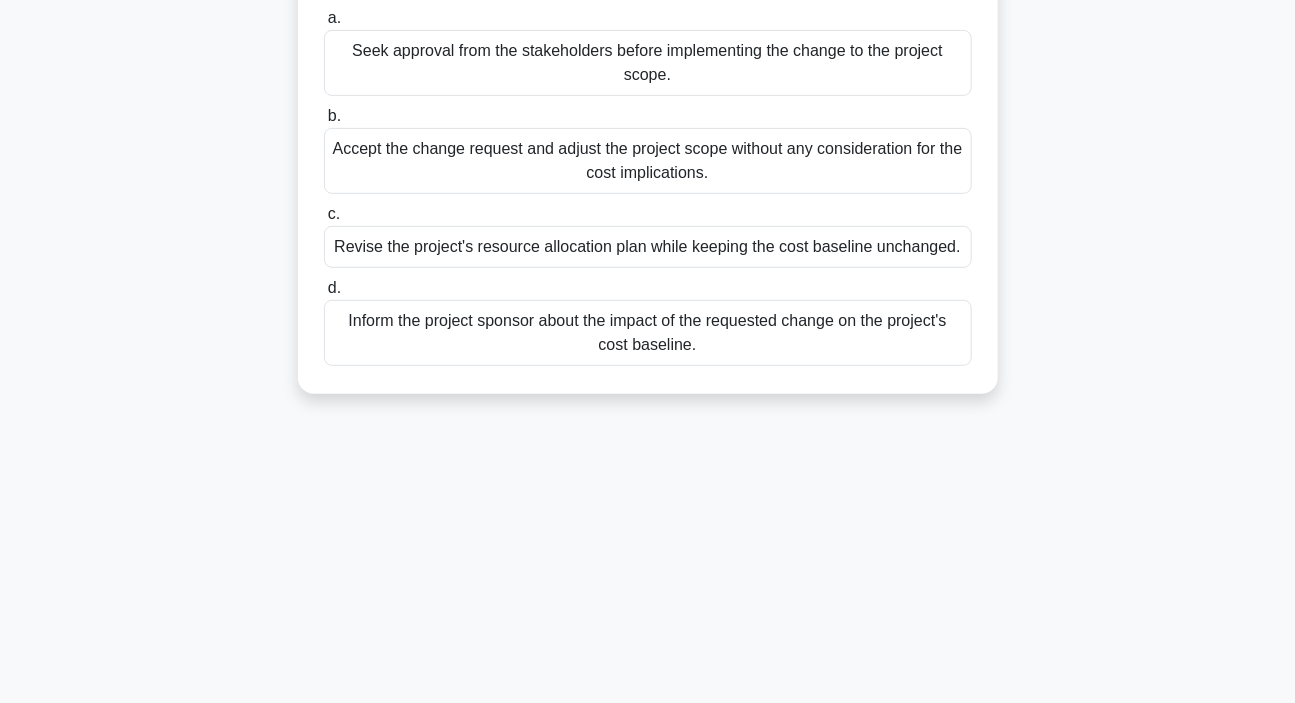 click on "Inform the project sponsor about the impact of the requested change on the project's cost baseline." at bounding box center (648, 333) 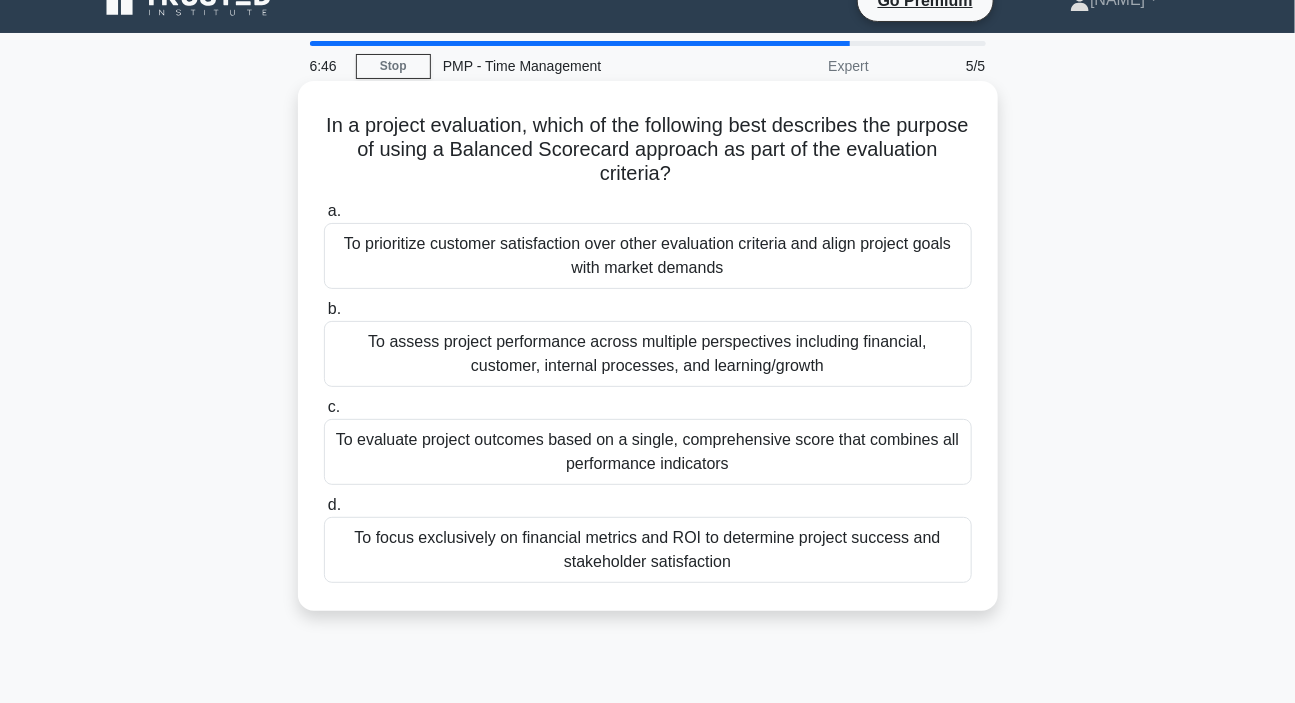 scroll, scrollTop: 0, scrollLeft: 0, axis: both 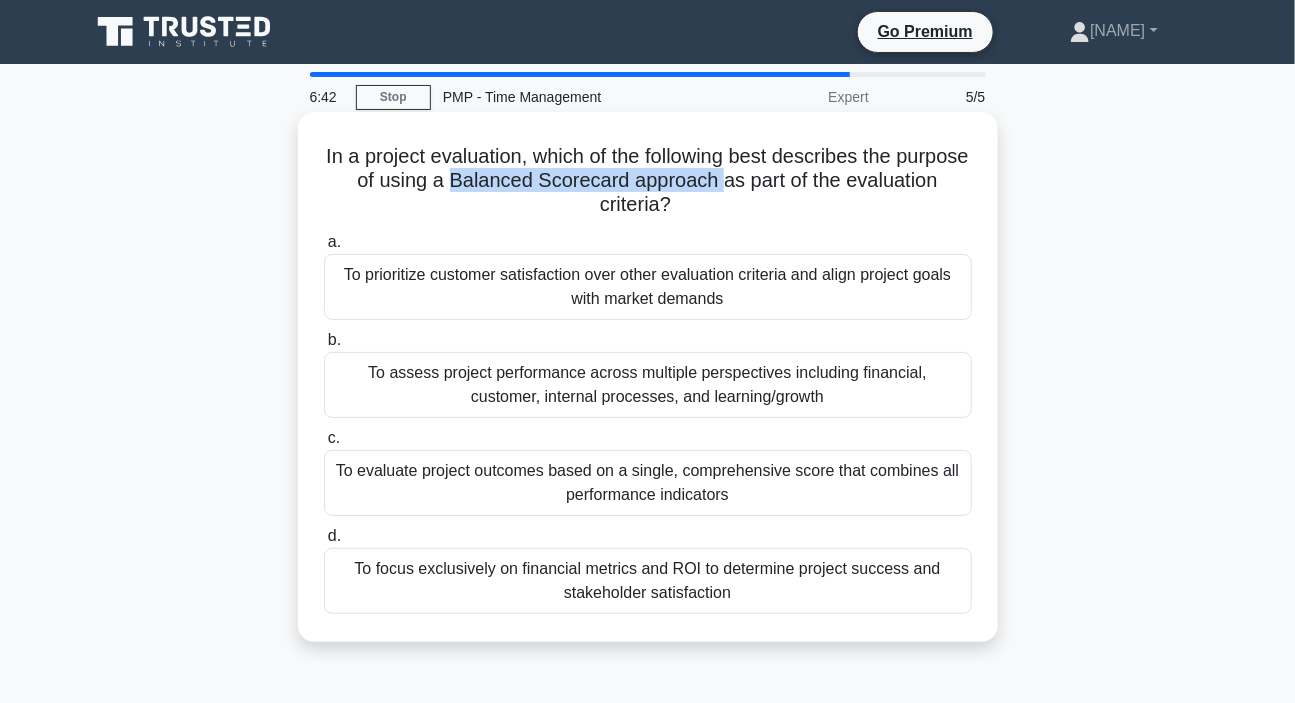 drag, startPoint x: 539, startPoint y: 176, endPoint x: 806, endPoint y: 178, distance: 267.00748 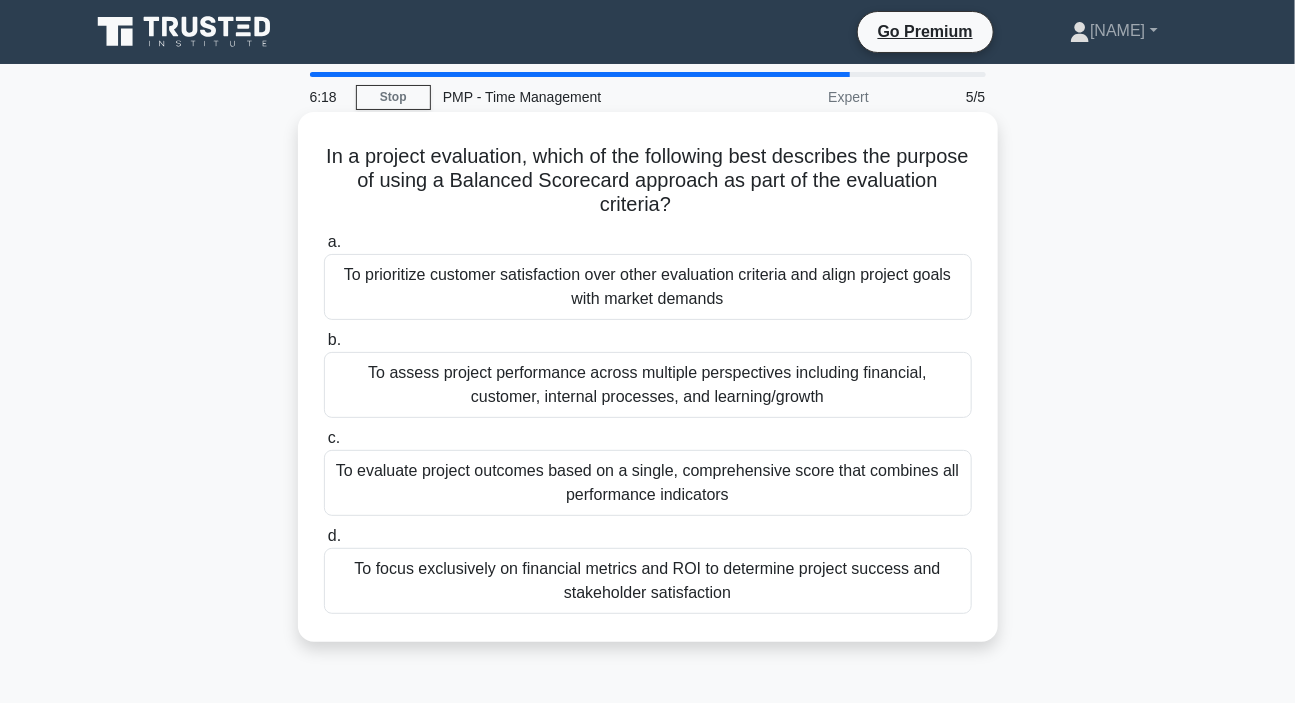click on "To assess project performance across multiple perspectives including financial, customer, internal processes, and learning/growth" at bounding box center [648, 385] 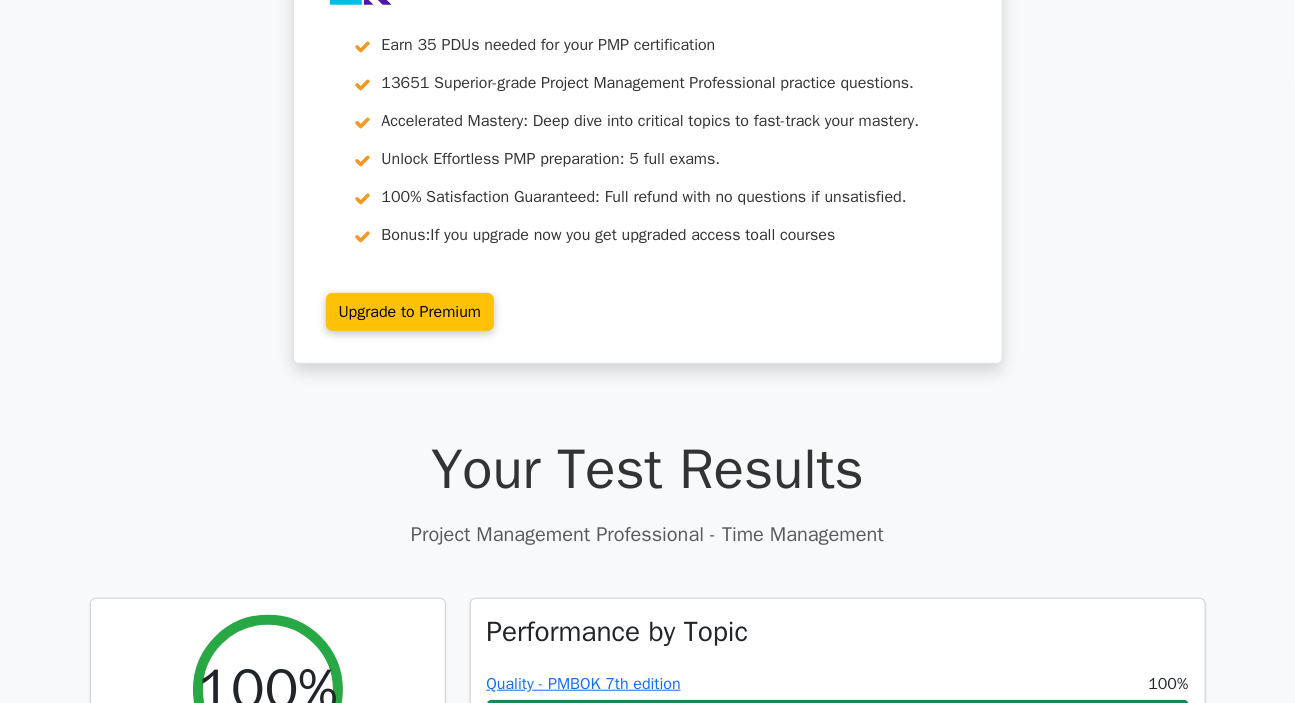 scroll, scrollTop: 0, scrollLeft: 0, axis: both 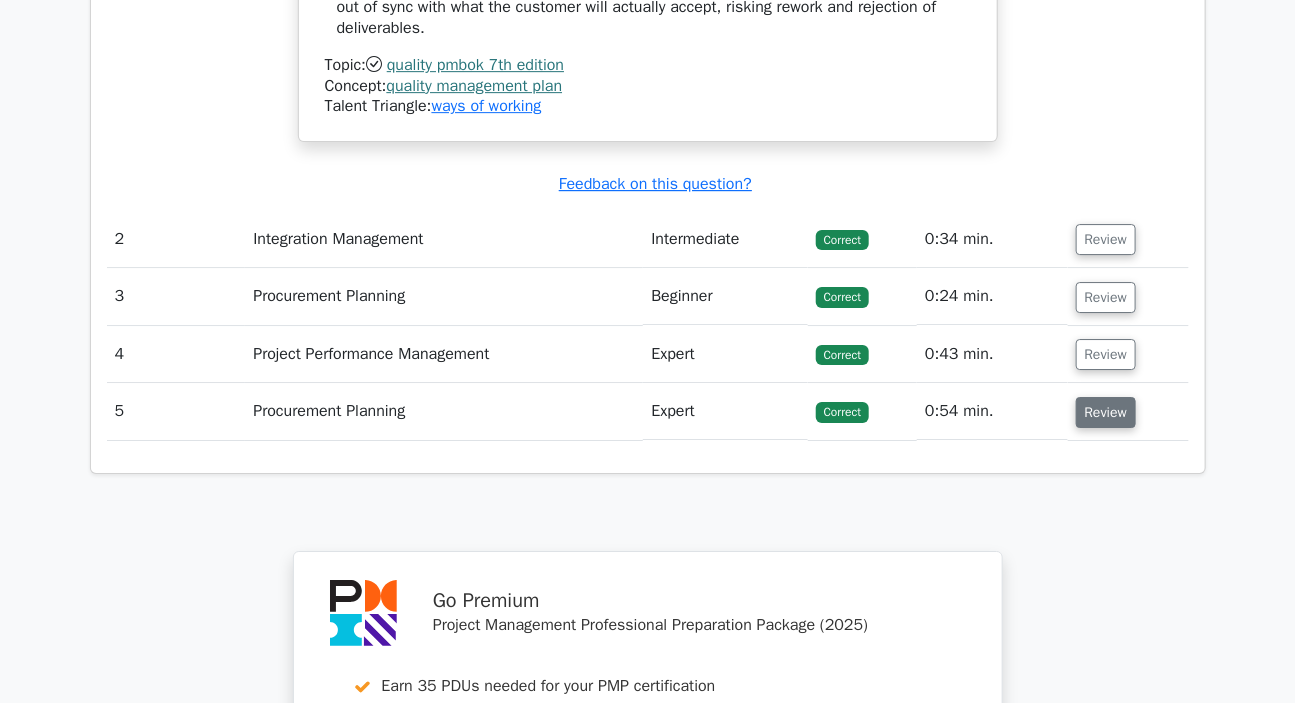 click on "Review" at bounding box center (1106, 412) 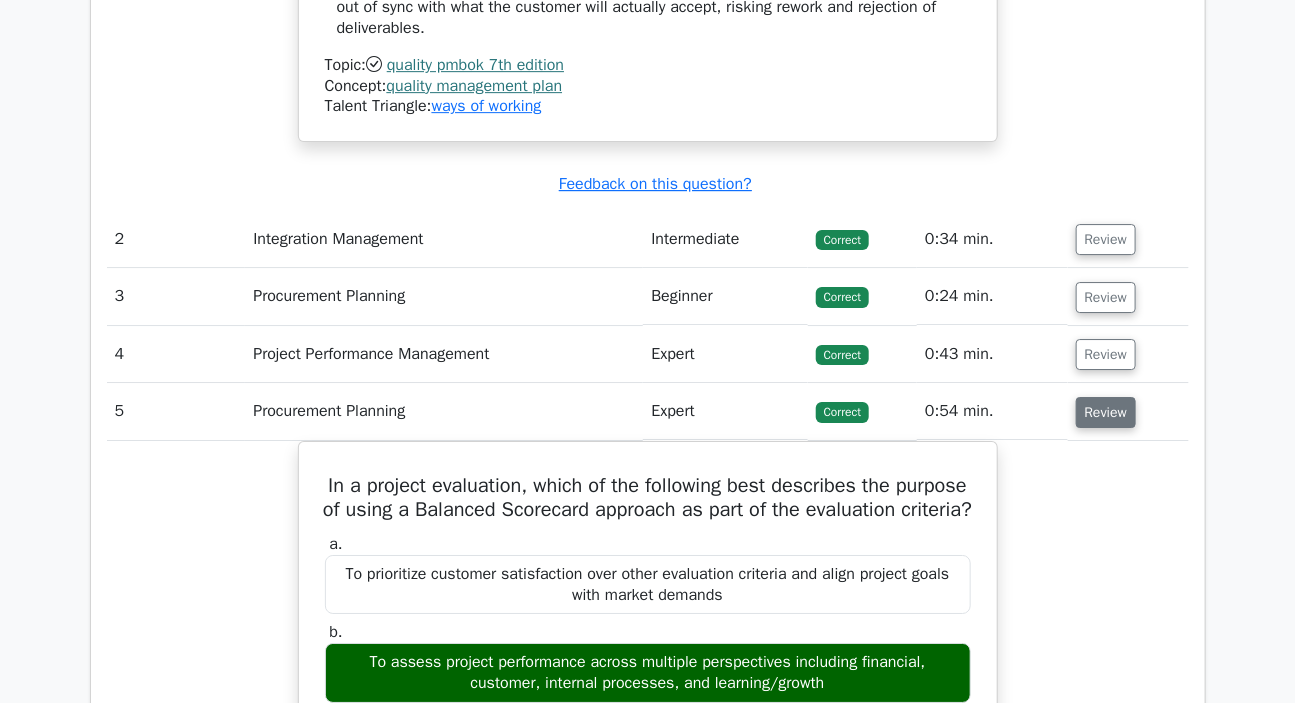 click on "Review" at bounding box center (1106, 412) 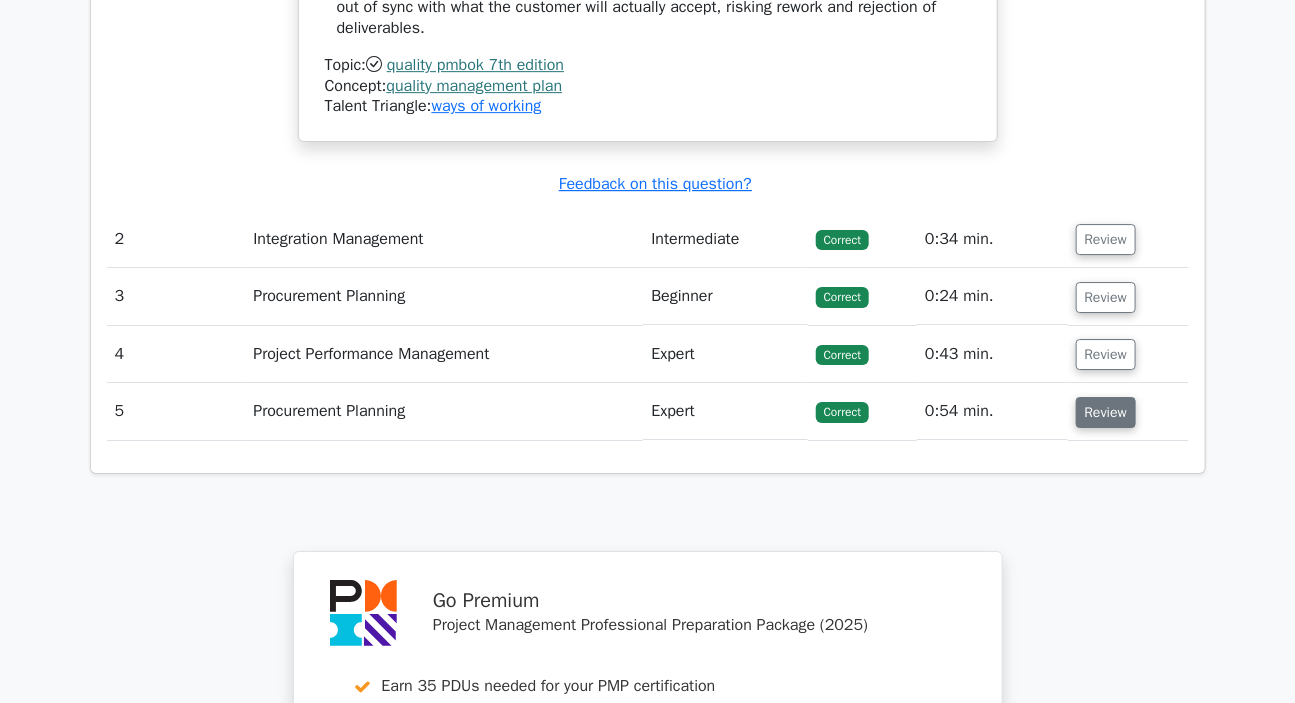 click on "Review" at bounding box center [1106, 412] 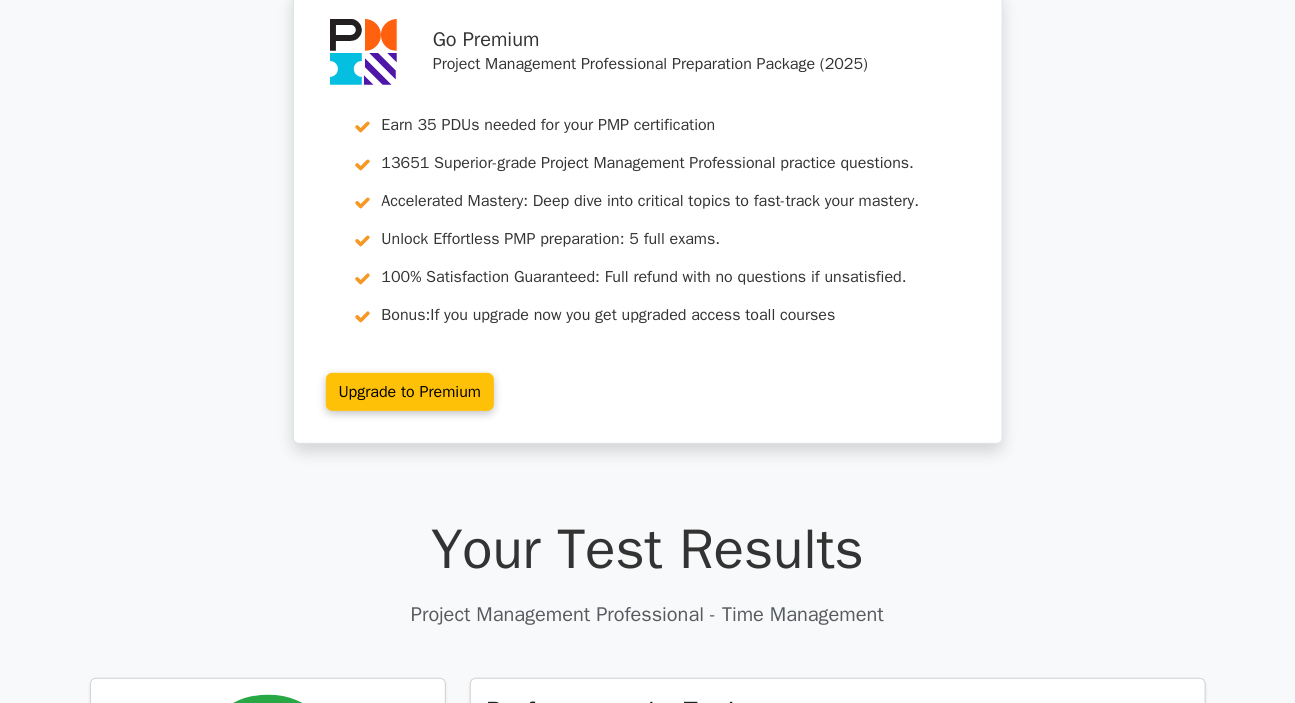scroll, scrollTop: 0, scrollLeft: 0, axis: both 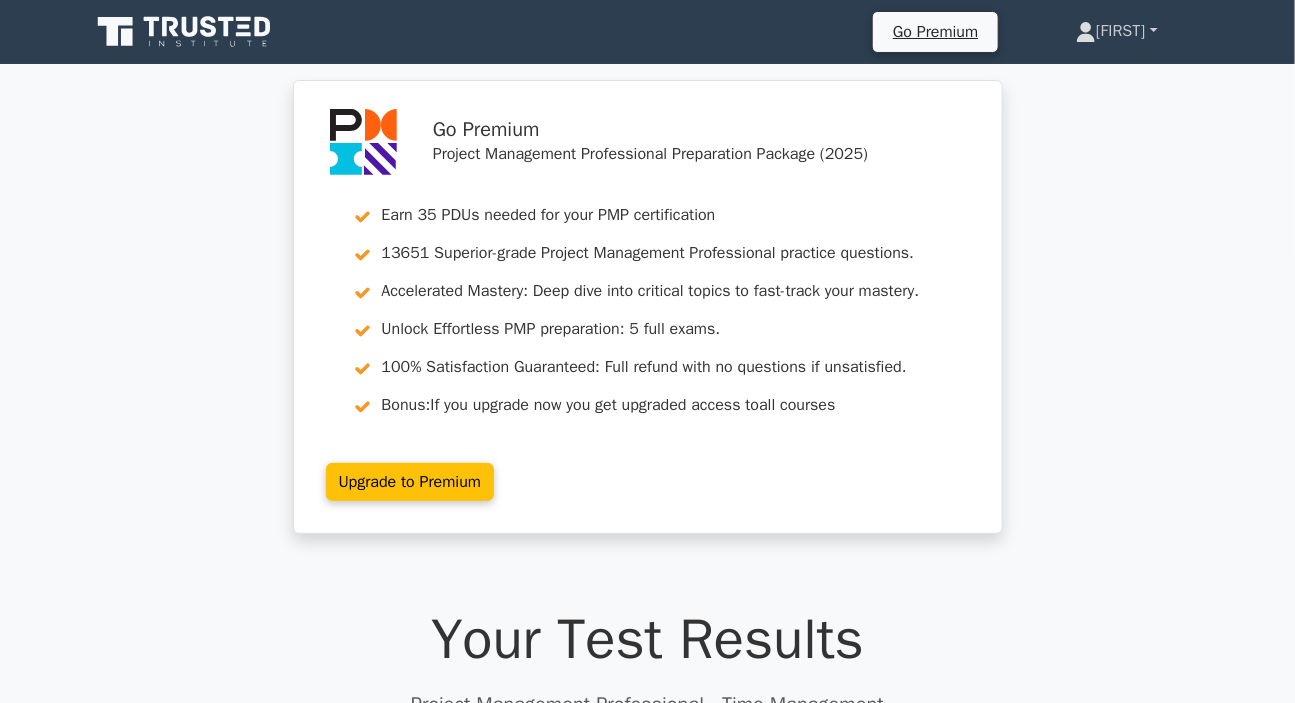 click on "[NAME]" at bounding box center [1116, 31] 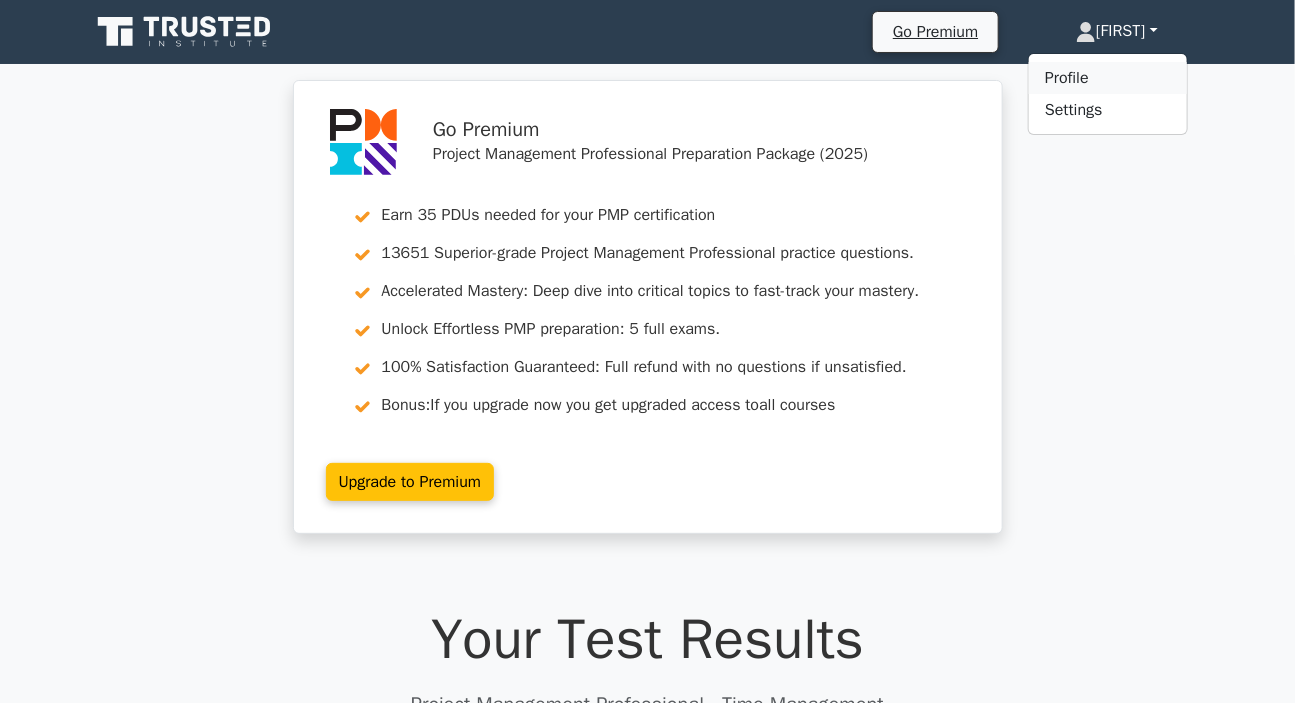 click on "Profile" at bounding box center (1108, 78) 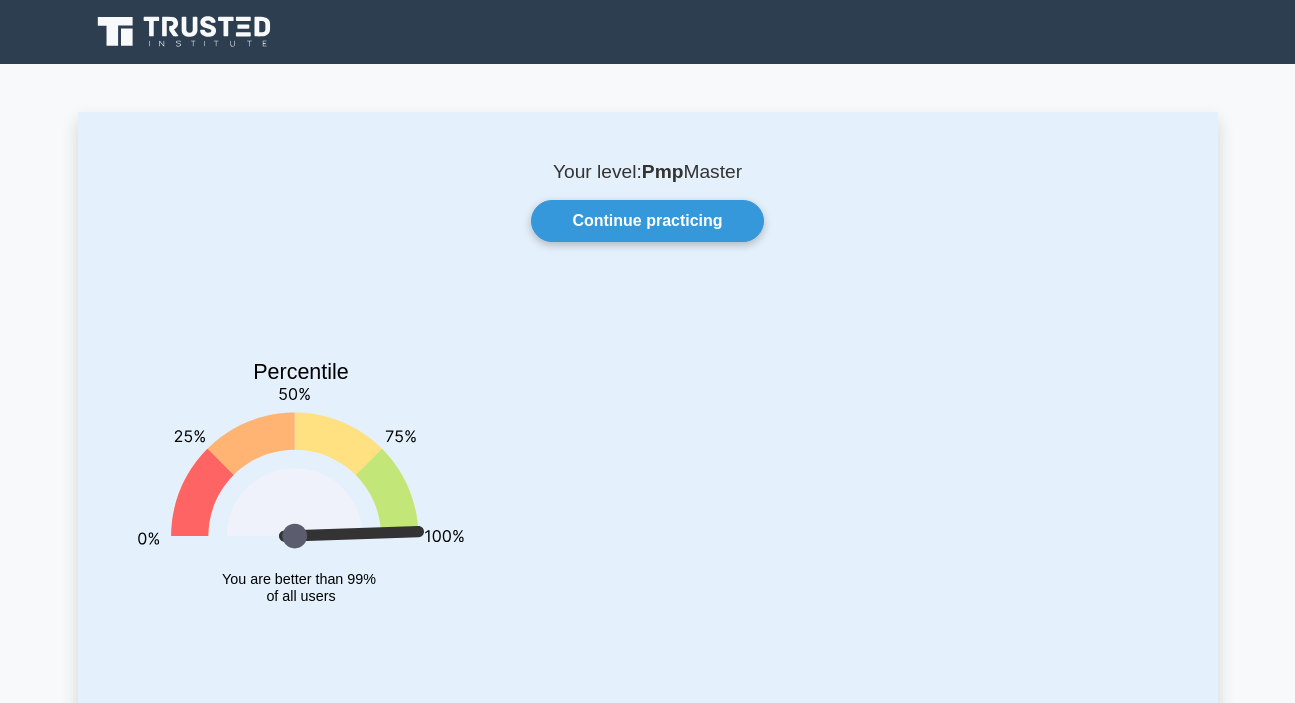 scroll, scrollTop: 0, scrollLeft: 0, axis: both 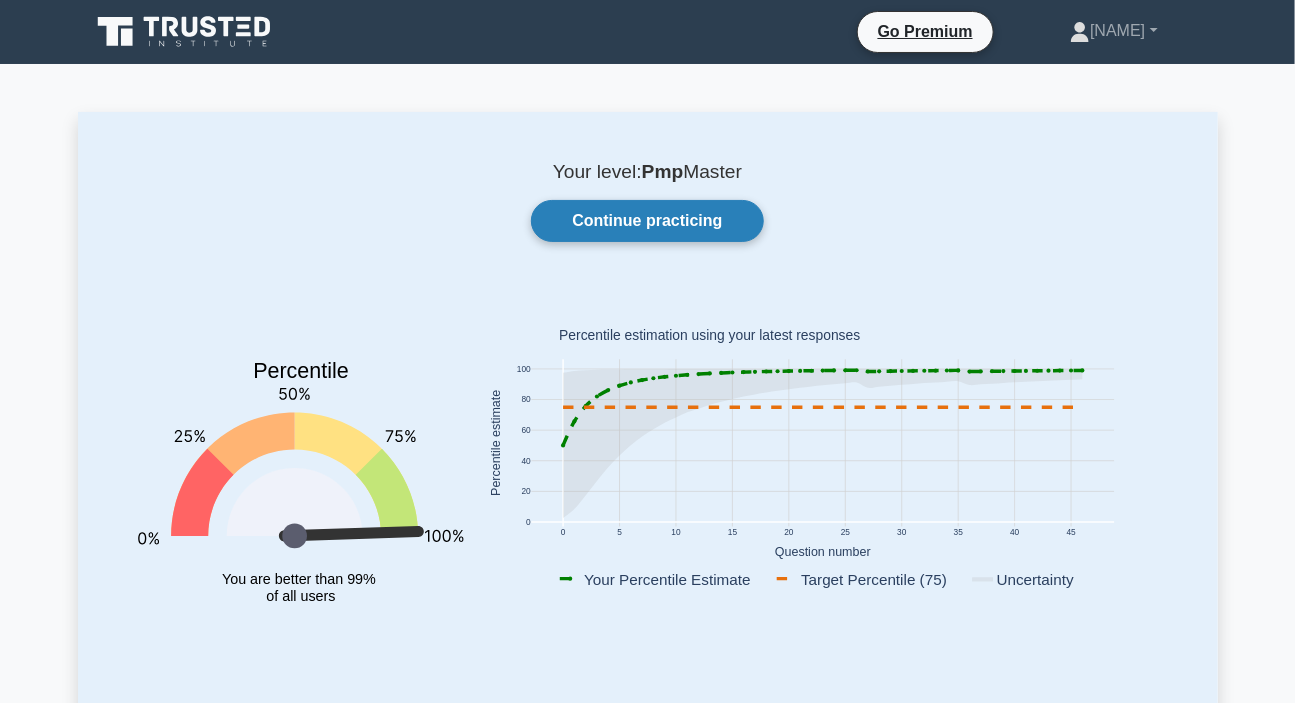 click on "Continue practicing" at bounding box center (647, 221) 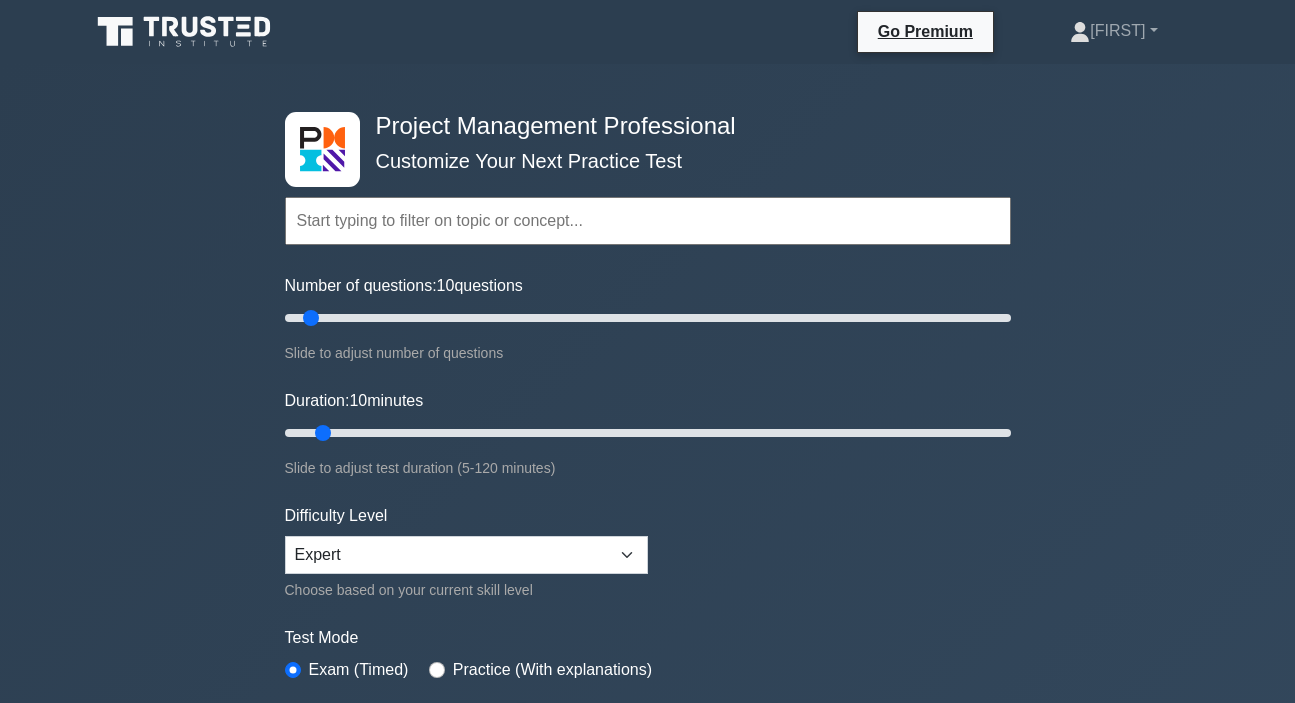 scroll, scrollTop: 0, scrollLeft: 0, axis: both 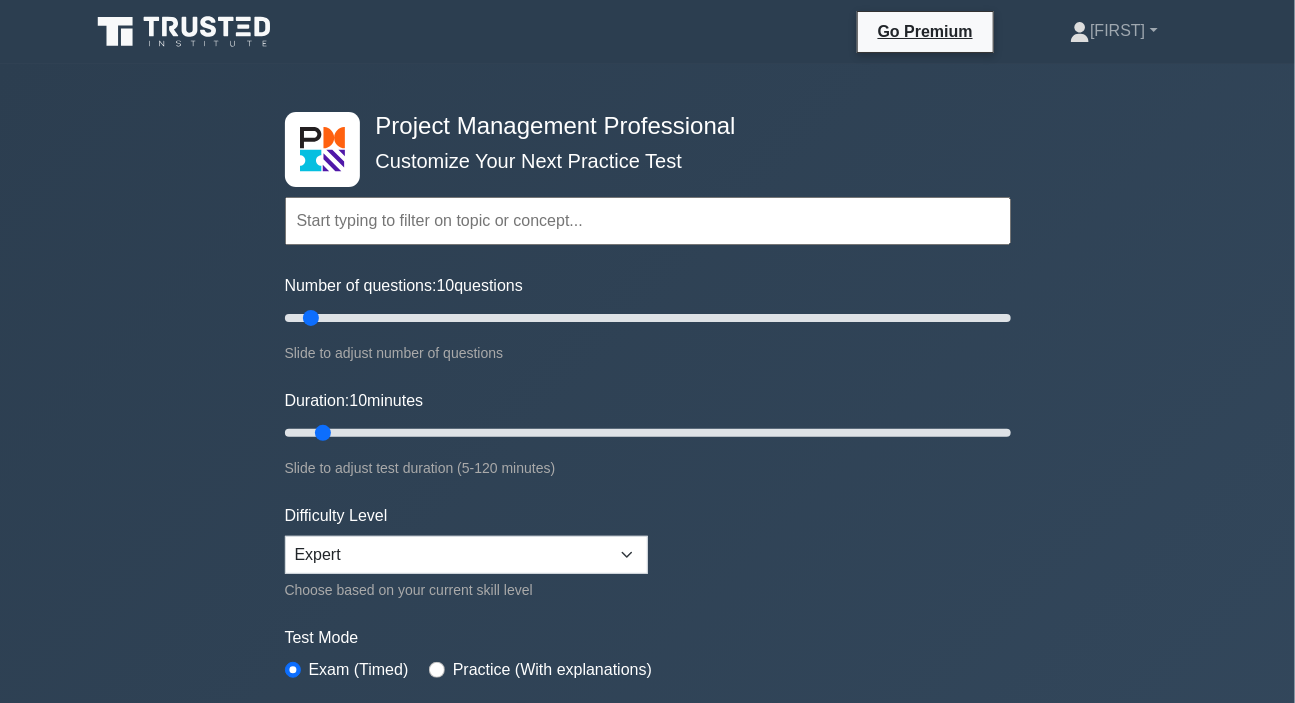 click at bounding box center (648, 221) 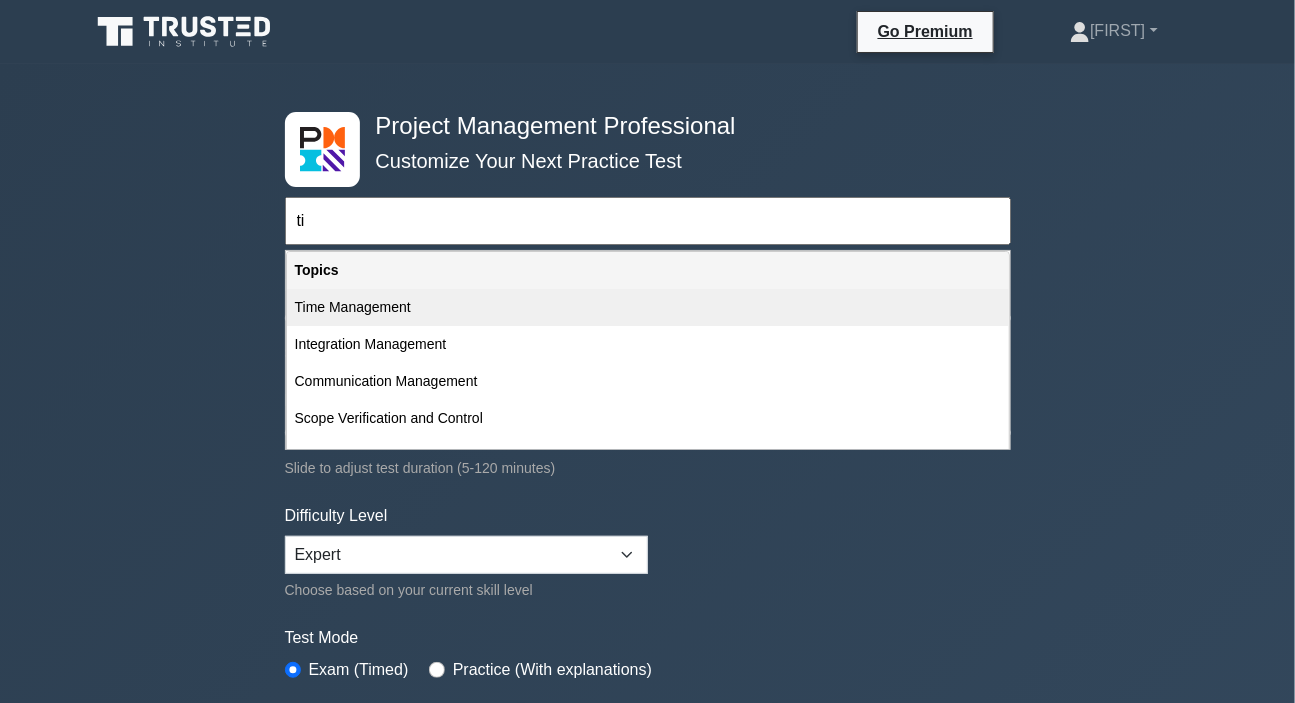 click on "Time Management" at bounding box center (648, 307) 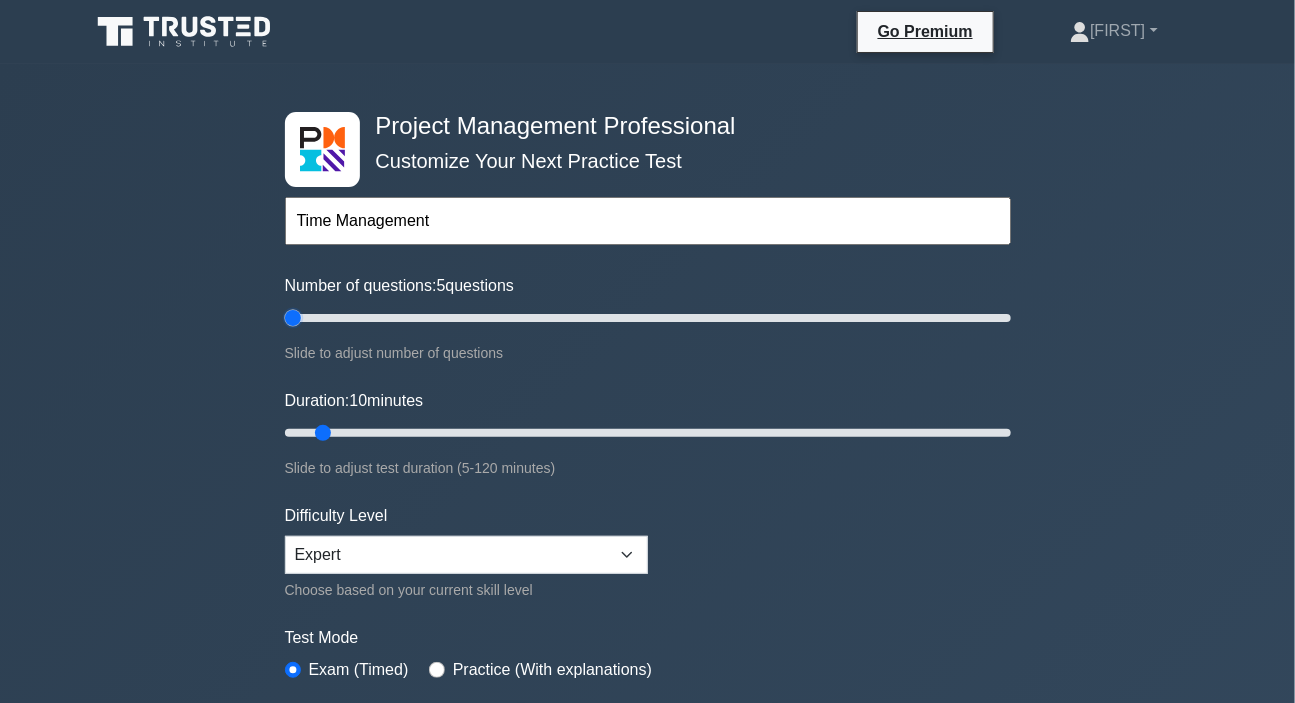 drag, startPoint x: 311, startPoint y: 316, endPoint x: 282, endPoint y: 323, distance: 29.832869 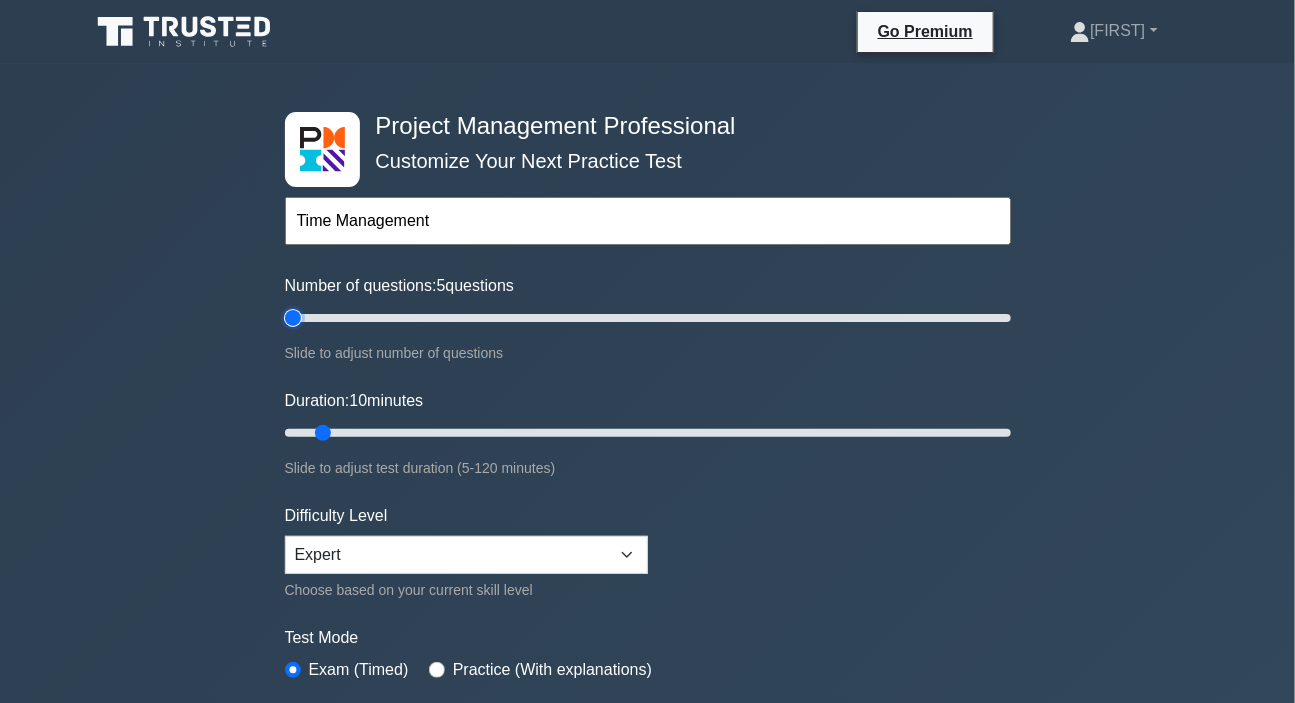 type on "5" 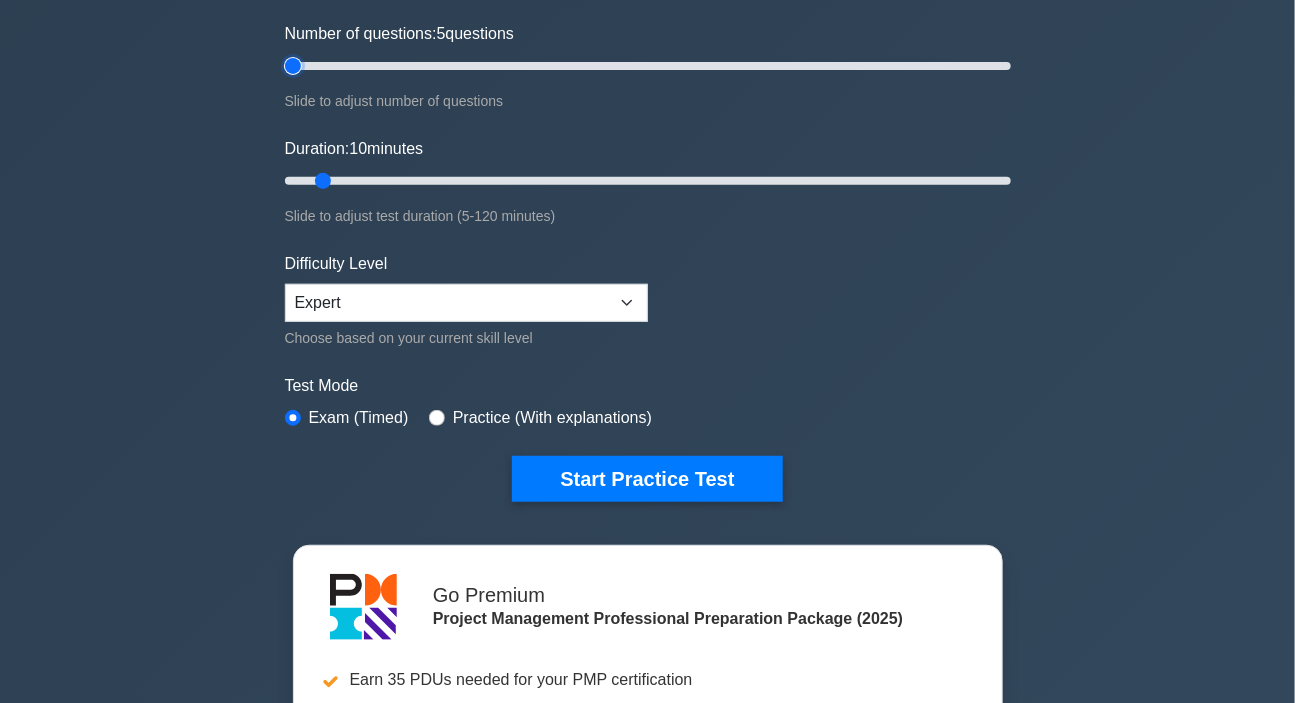 scroll, scrollTop: 454, scrollLeft: 0, axis: vertical 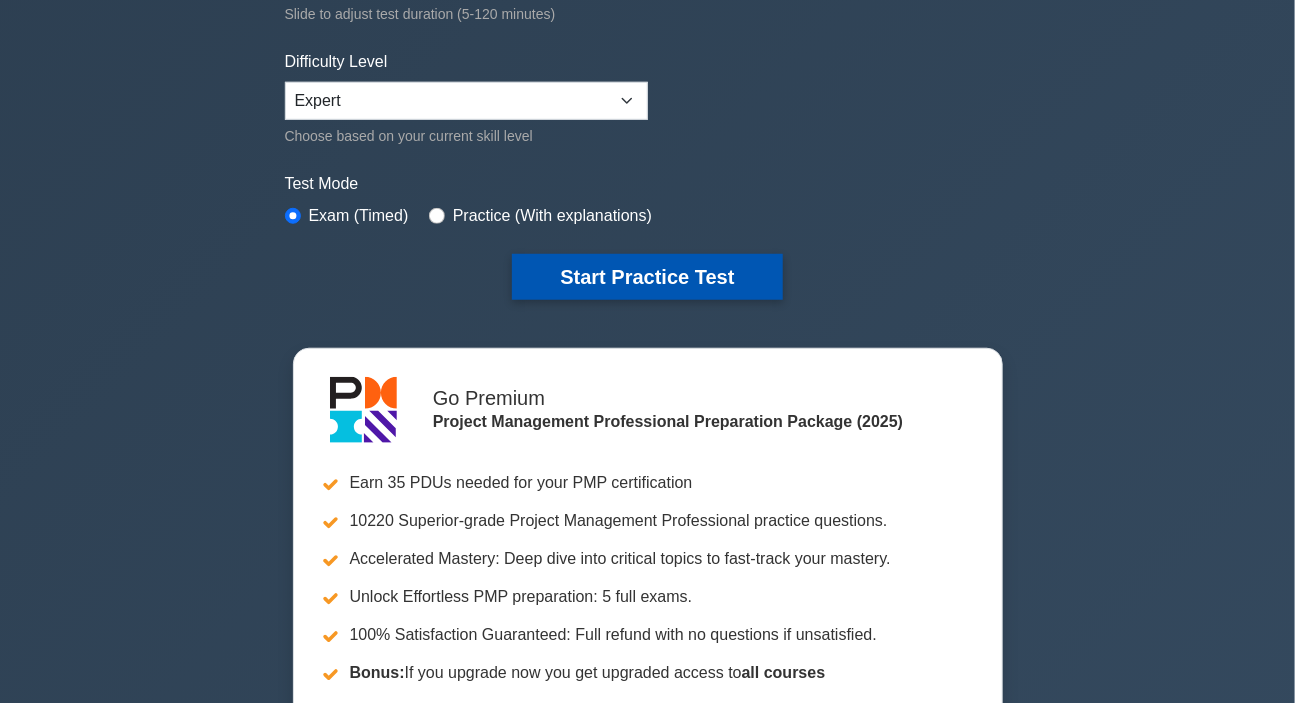 click on "Start Practice Test" at bounding box center (647, 277) 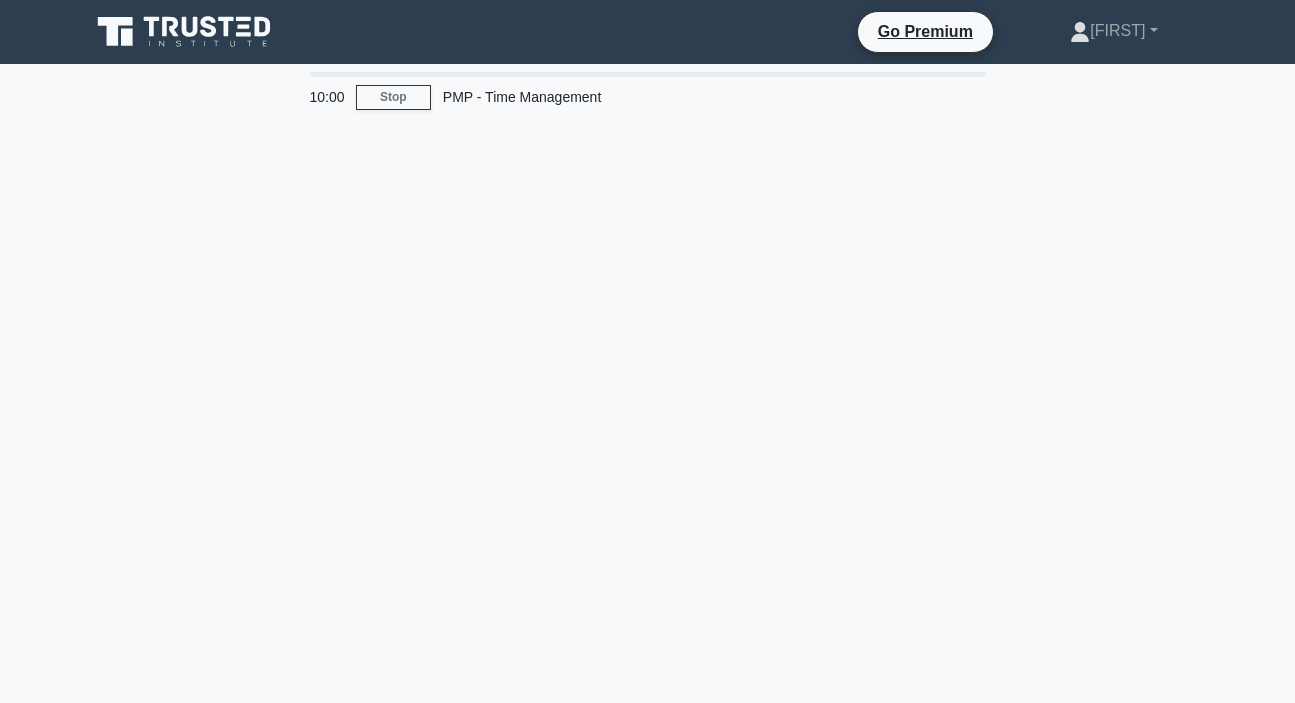 scroll, scrollTop: 0, scrollLeft: 0, axis: both 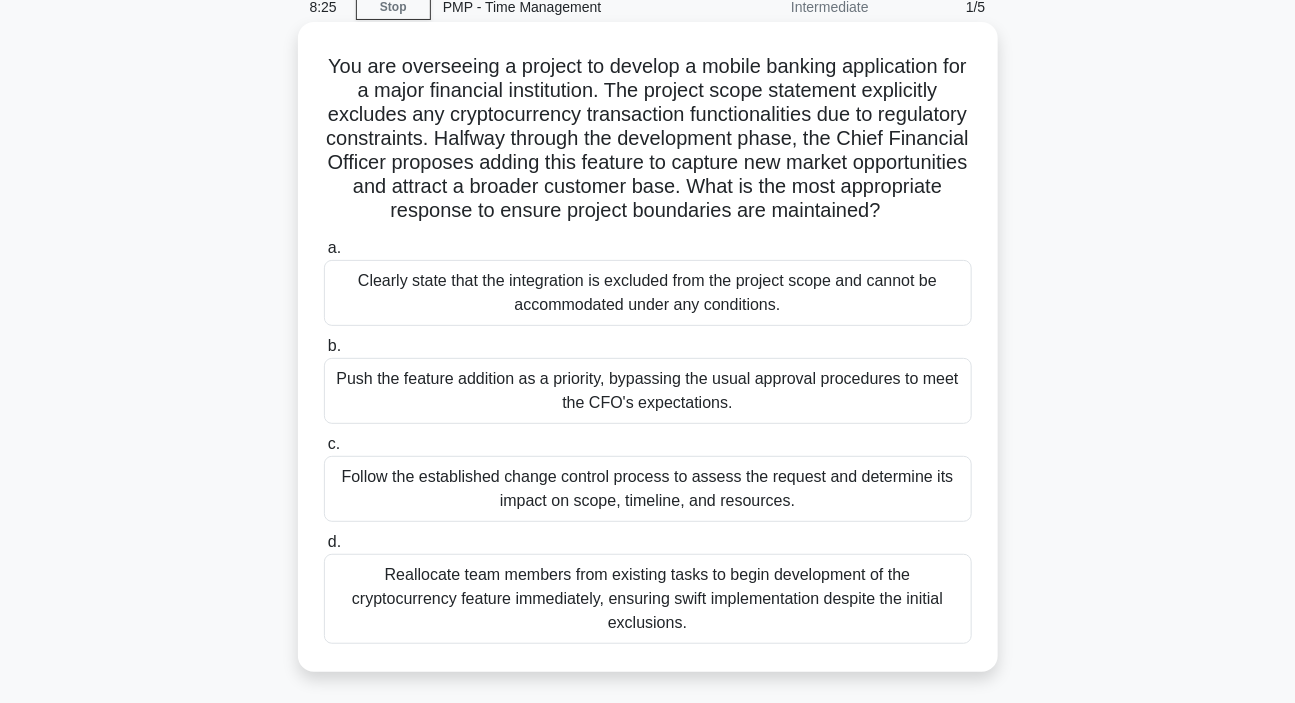 click on "Follow the established change control process to assess the request and determine its impact on scope, timeline, and resources." at bounding box center [648, 489] 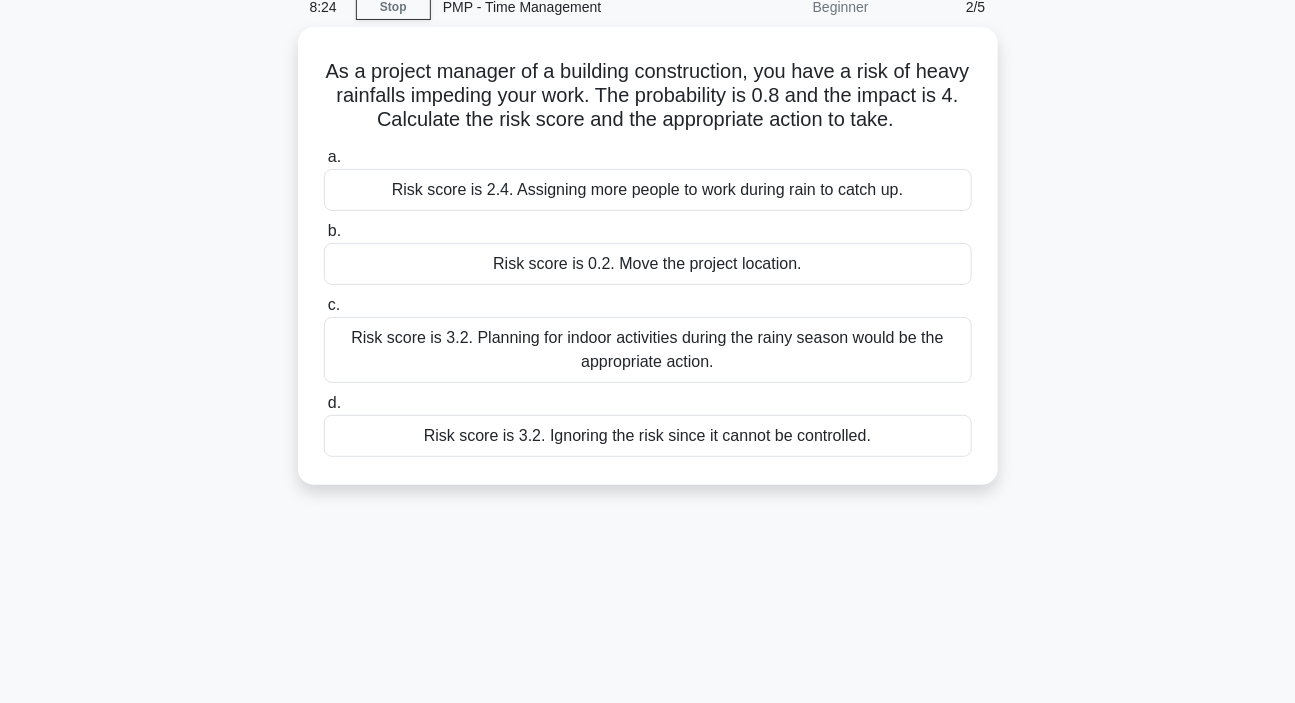 scroll, scrollTop: 0, scrollLeft: 0, axis: both 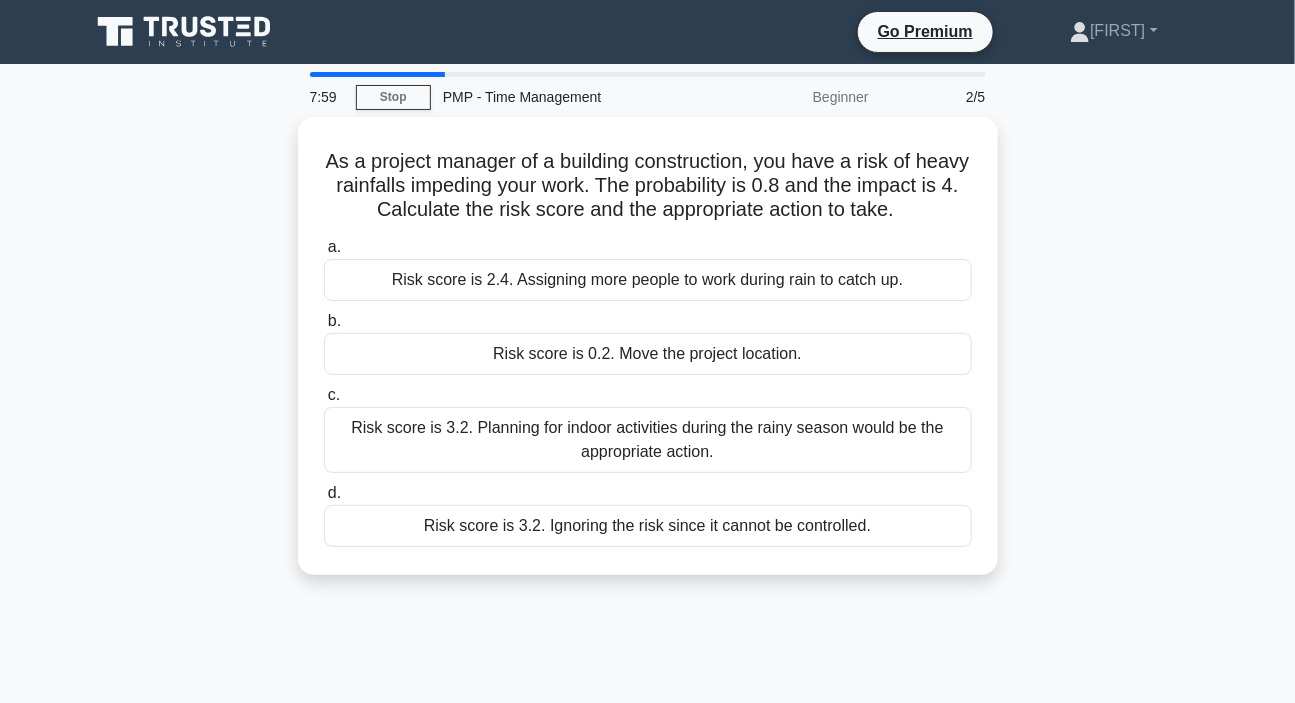 click on "As a project manager of a building construction, you have a risk of heavy rainfalls impeding your work. The probability is 0.8 and the impact is 4. Calculate the risk score and the appropriate action to take.
.spinner_0XTQ{transform-origin:center;animation:spinner_y6GP .75s linear infinite}@keyframes spinner_y6GP{100%{transform:rotate(360deg)}}
a.
b. c. d." at bounding box center [648, 358] 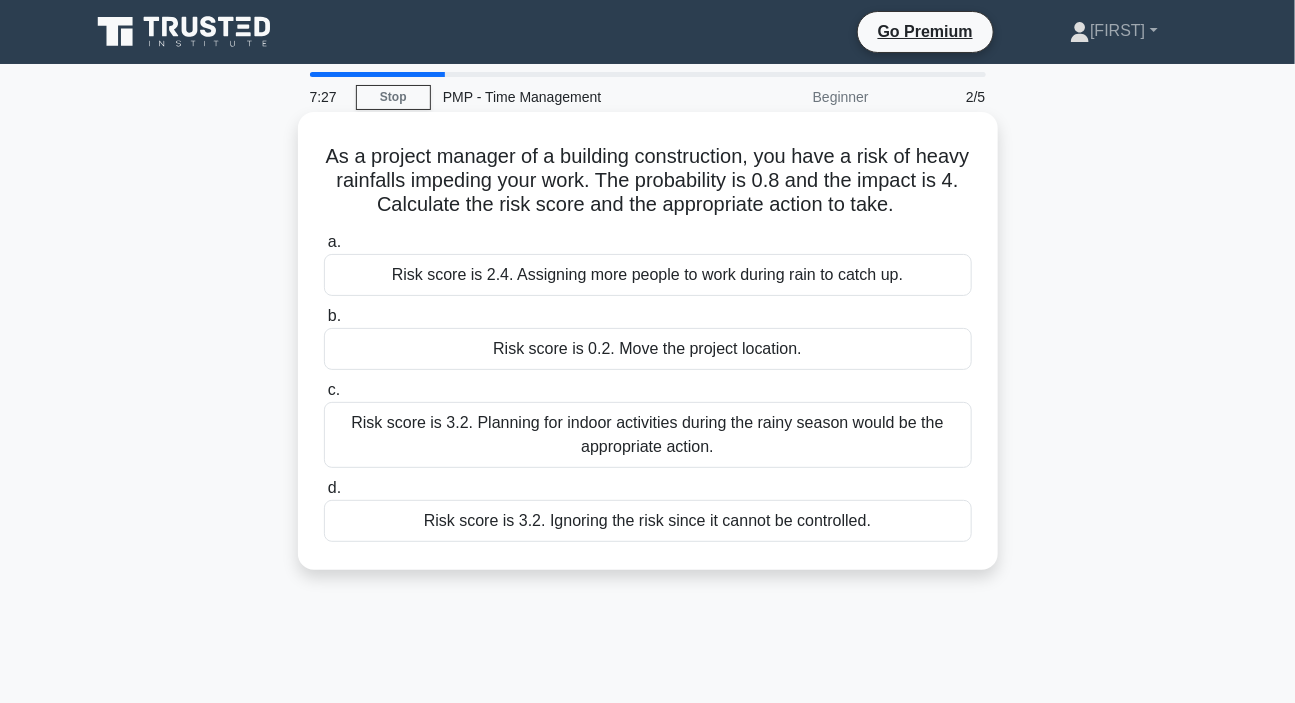 click on "Risk score is 3.2. Planning for indoor activities during the rainy season would be the appropriate action." at bounding box center (648, 435) 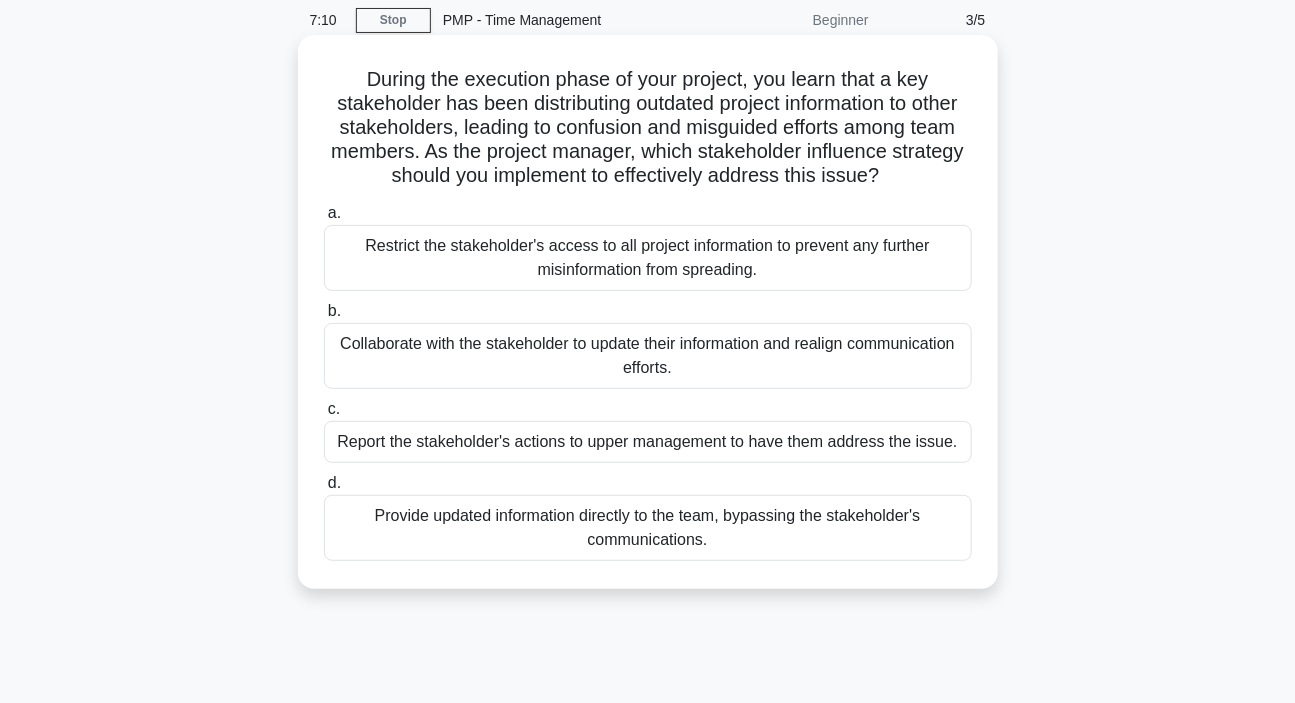 scroll, scrollTop: 181, scrollLeft: 0, axis: vertical 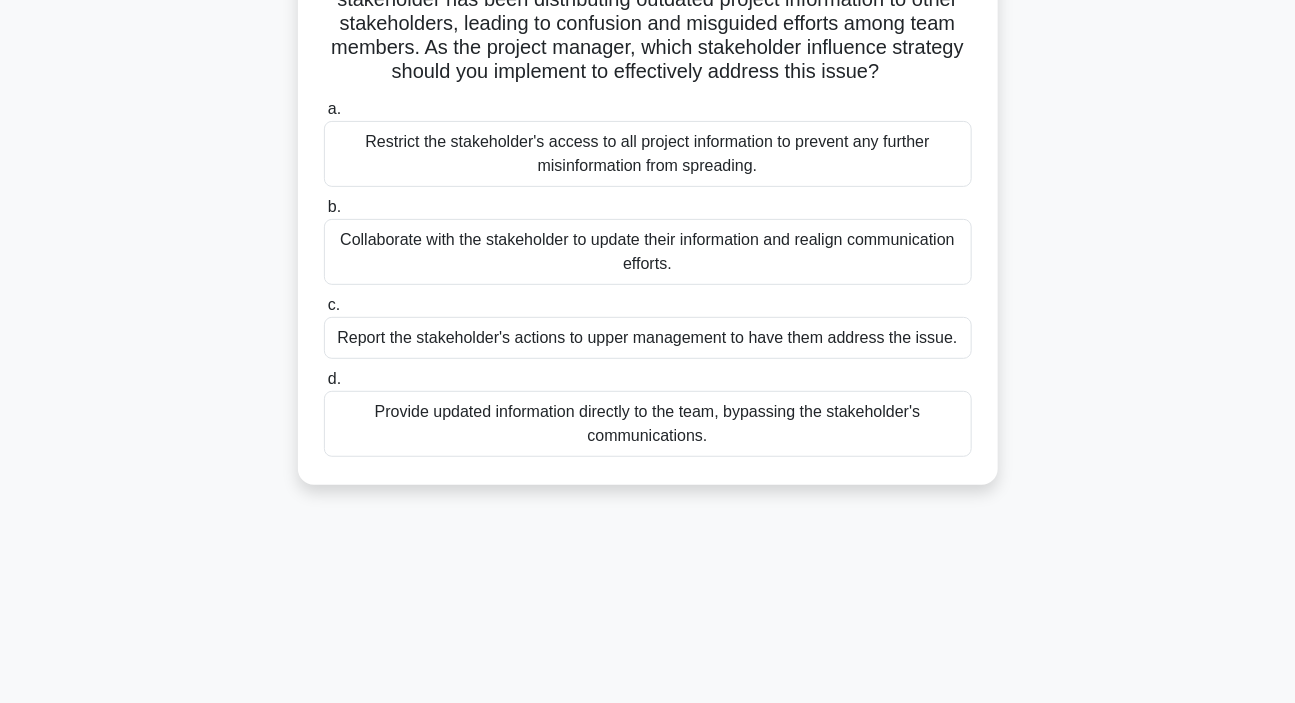 click on "Collaborate with the stakeholder to update their information and realign communication efforts." at bounding box center [648, 252] 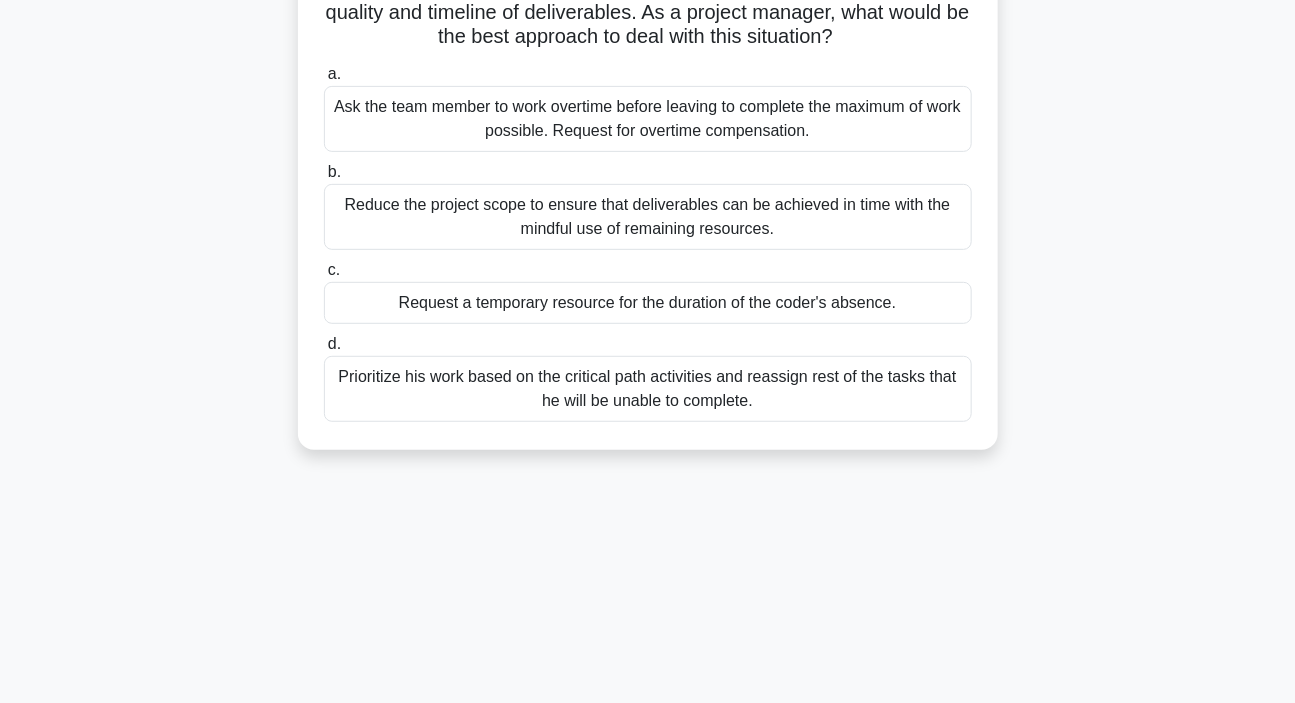 scroll, scrollTop: 272, scrollLeft: 0, axis: vertical 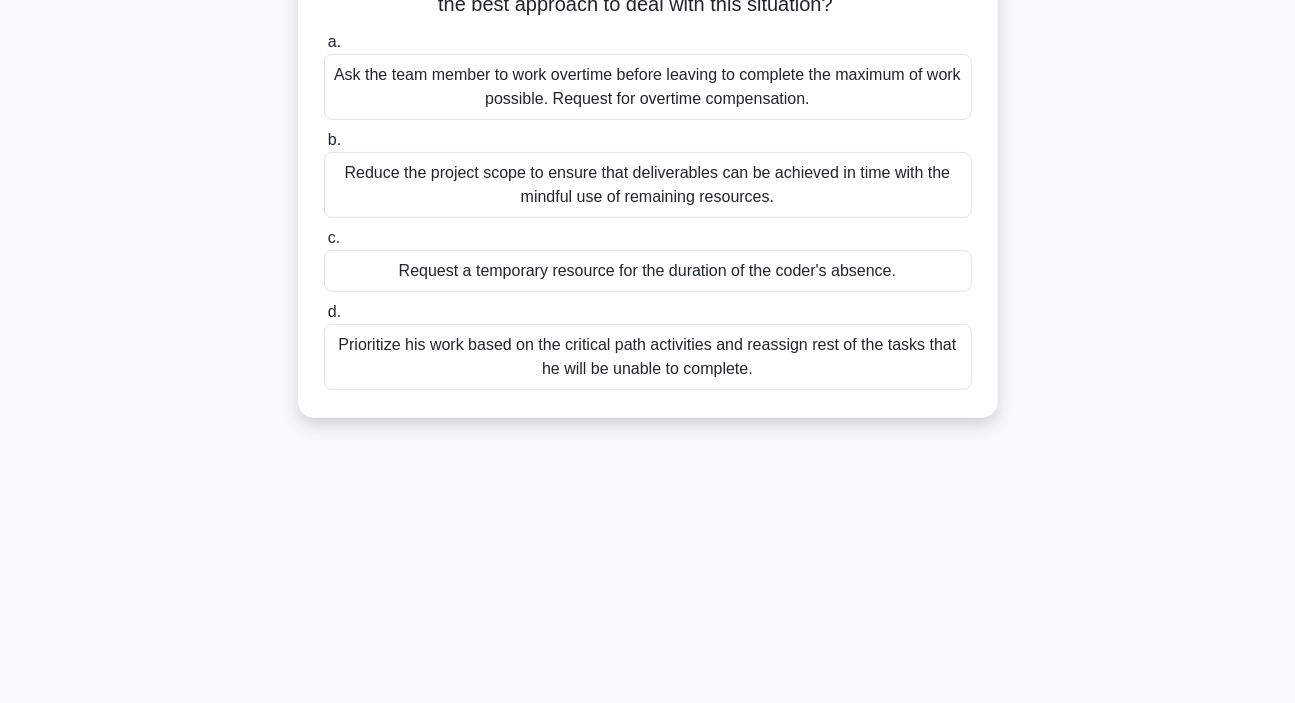 click on "Prioritize his work based on the critical path activities and reassign rest of the tasks that he will be unable to complete." at bounding box center (648, 357) 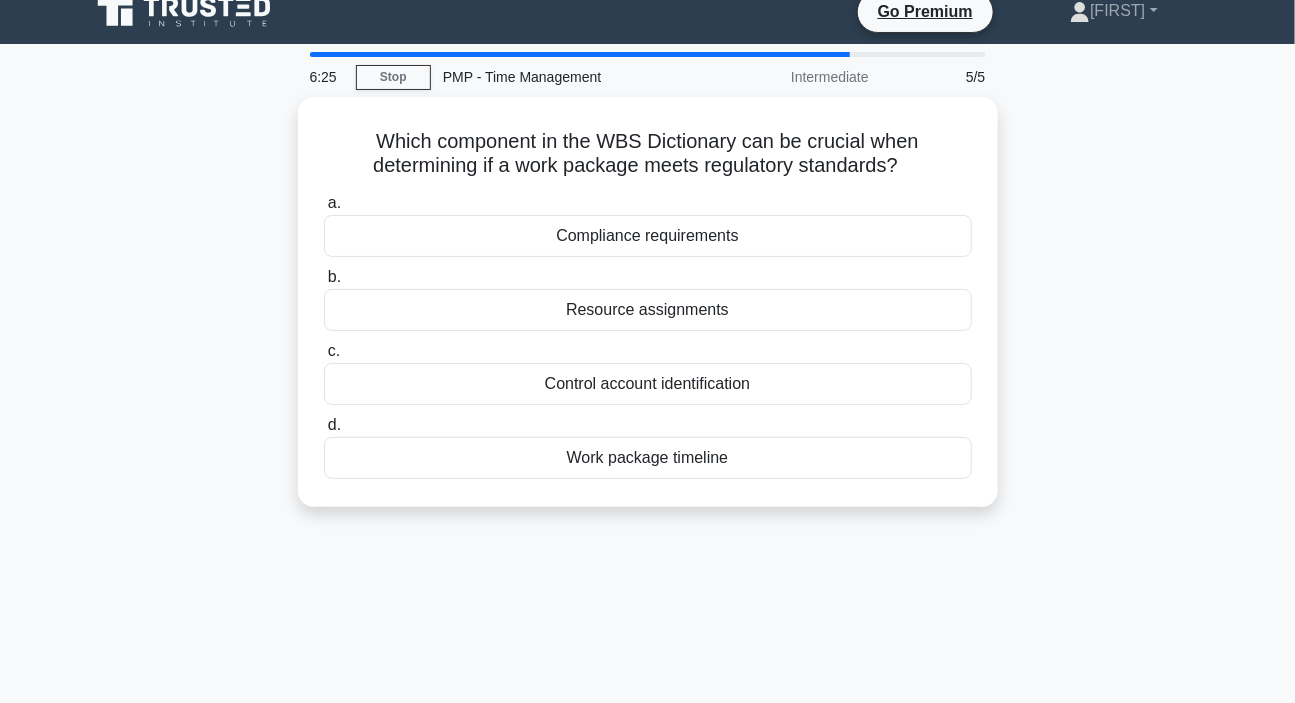 scroll, scrollTop: 0, scrollLeft: 0, axis: both 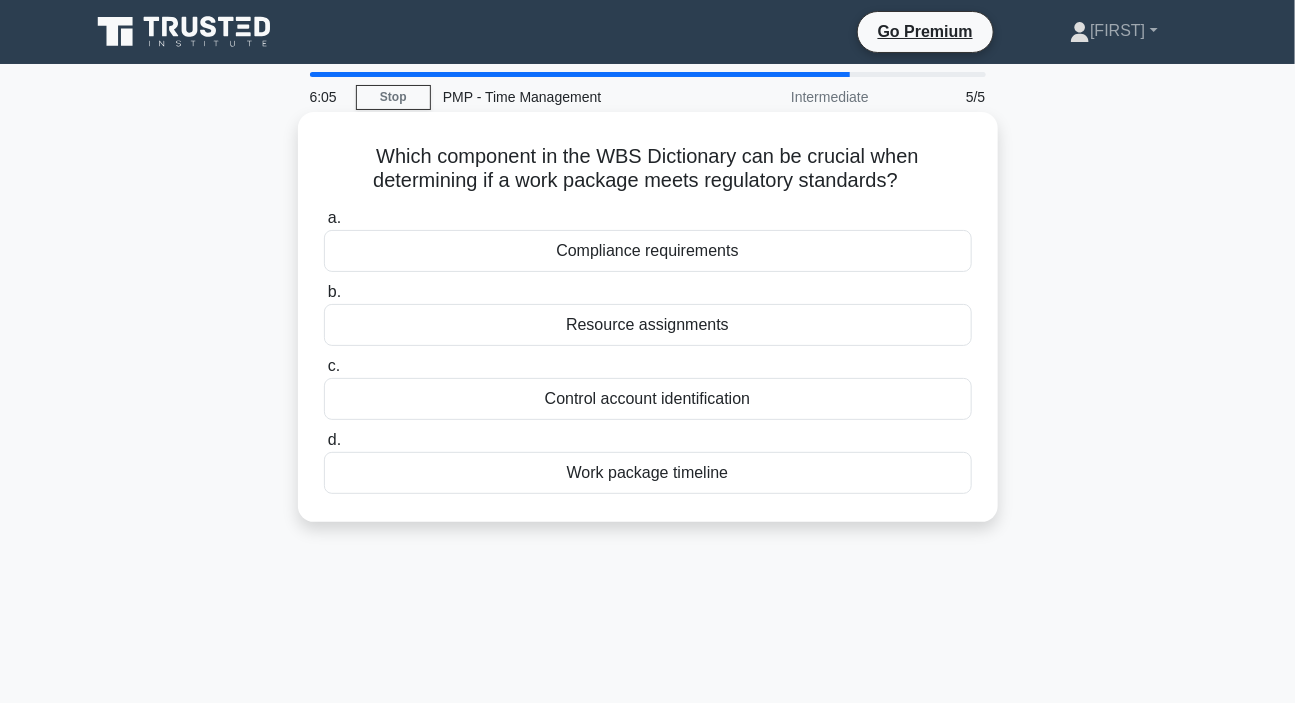 click on "Compliance requirements" at bounding box center [648, 251] 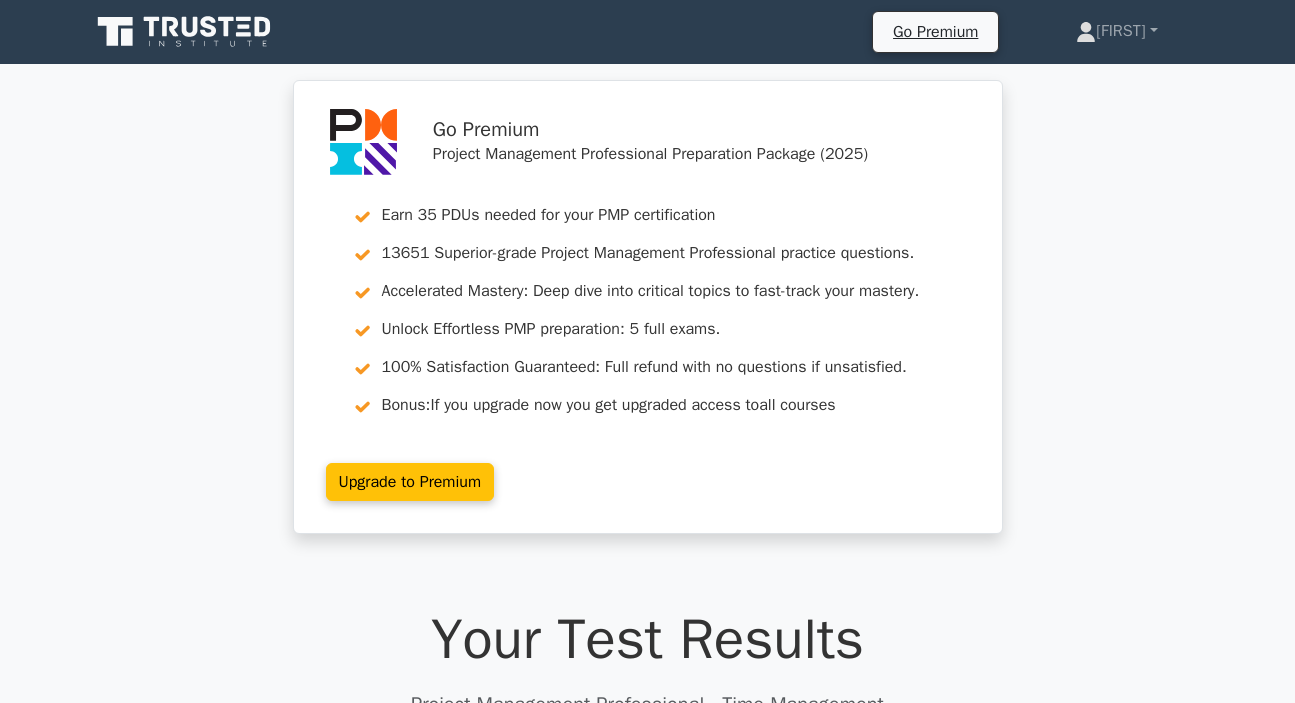 scroll, scrollTop: 117, scrollLeft: 0, axis: vertical 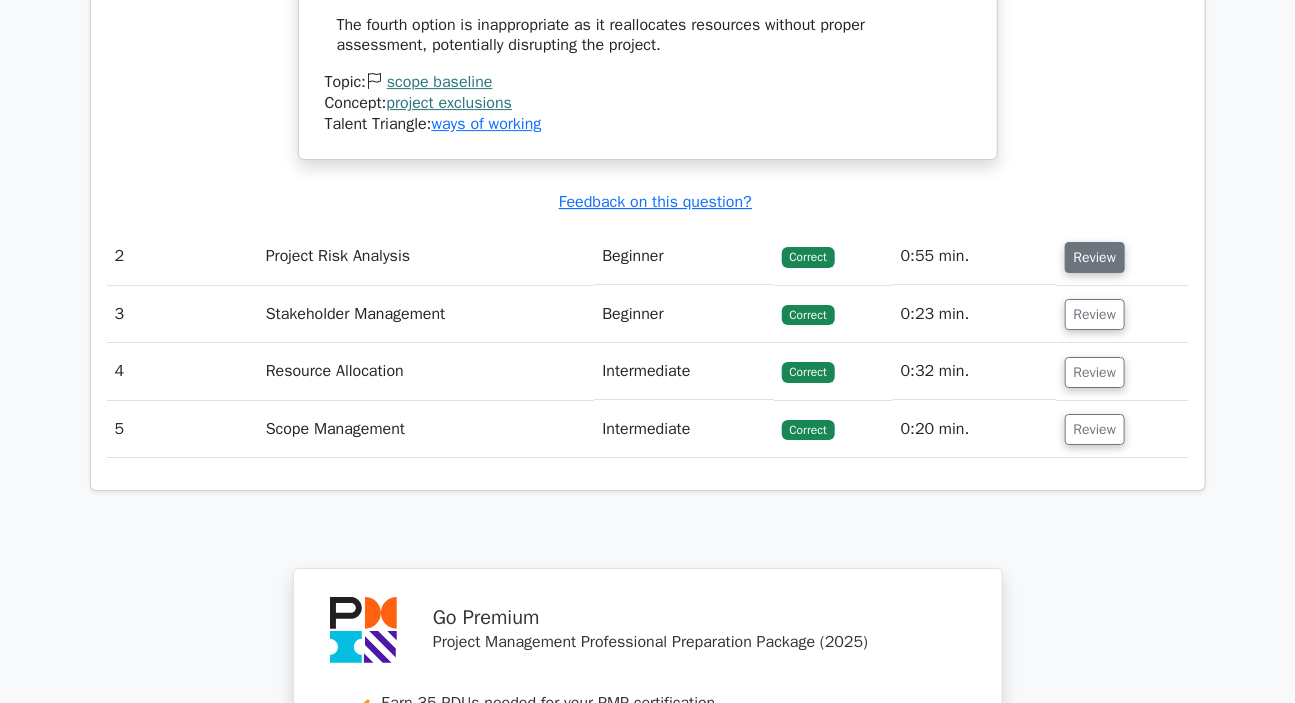 click on "Review" at bounding box center (1095, 257) 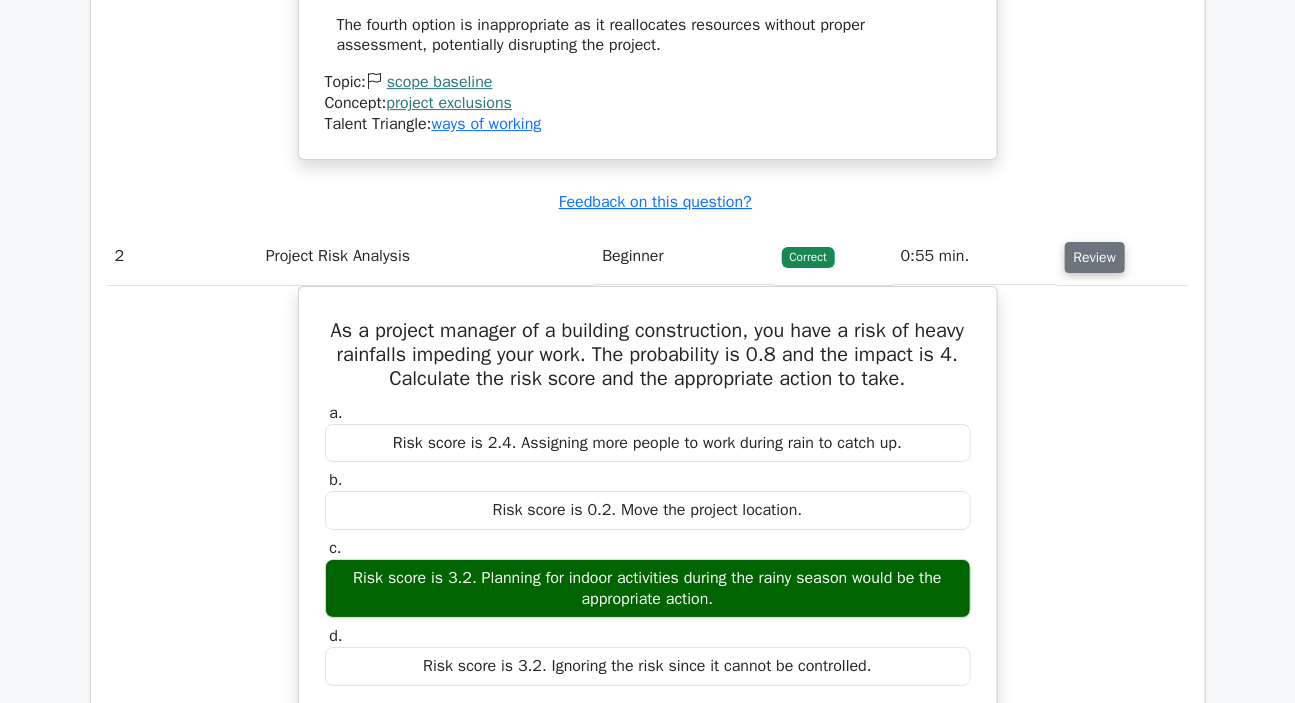click on "Review" at bounding box center [1095, 257] 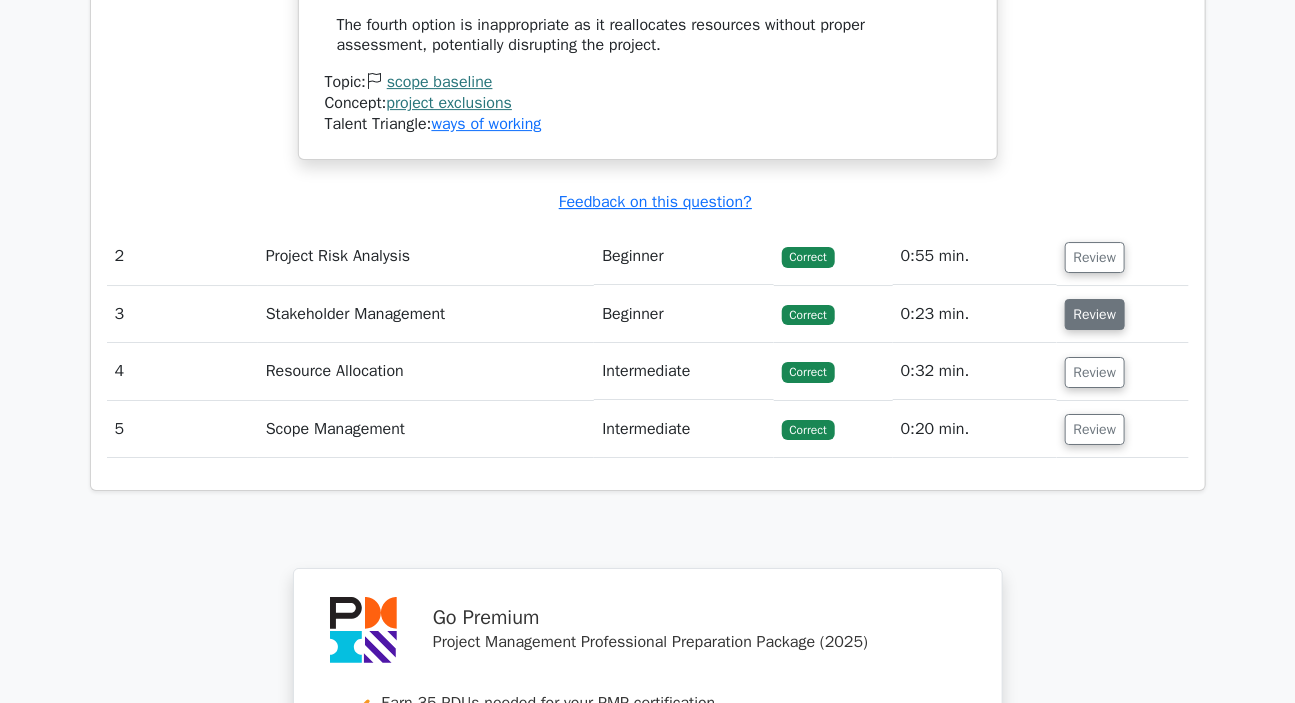 click on "Review" at bounding box center (1095, 314) 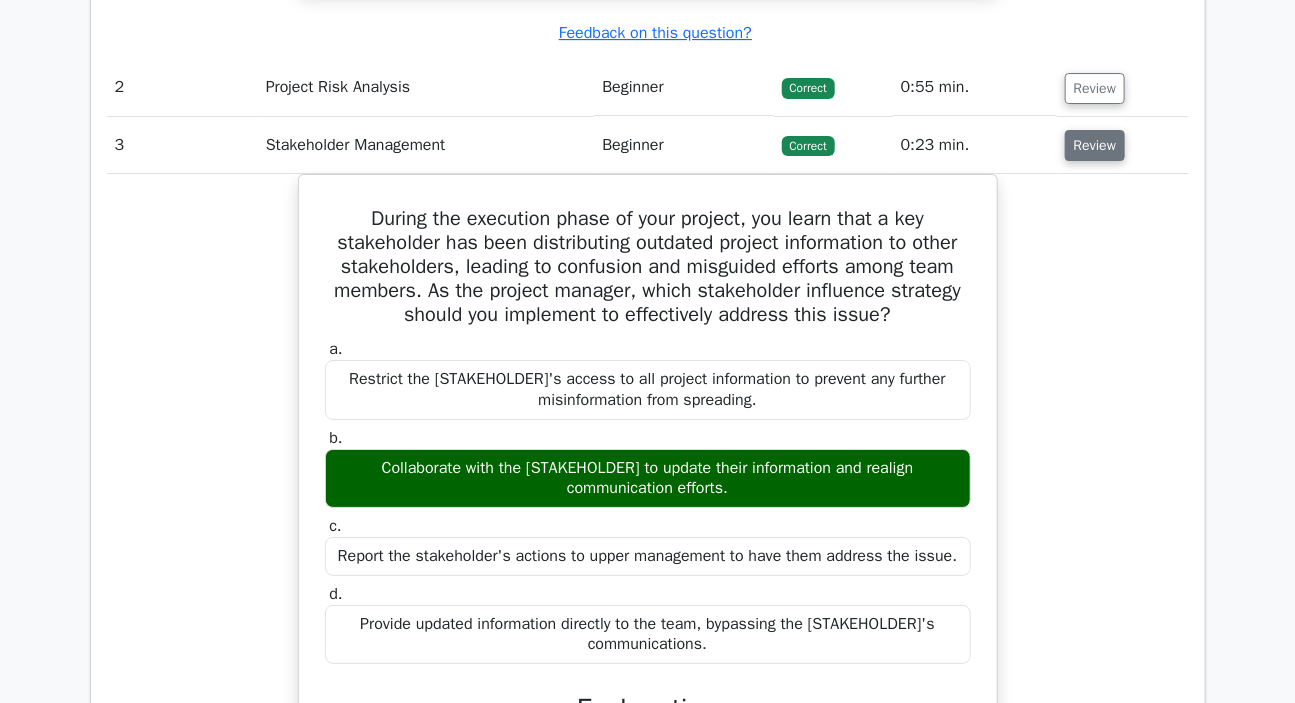 scroll, scrollTop: 2636, scrollLeft: 0, axis: vertical 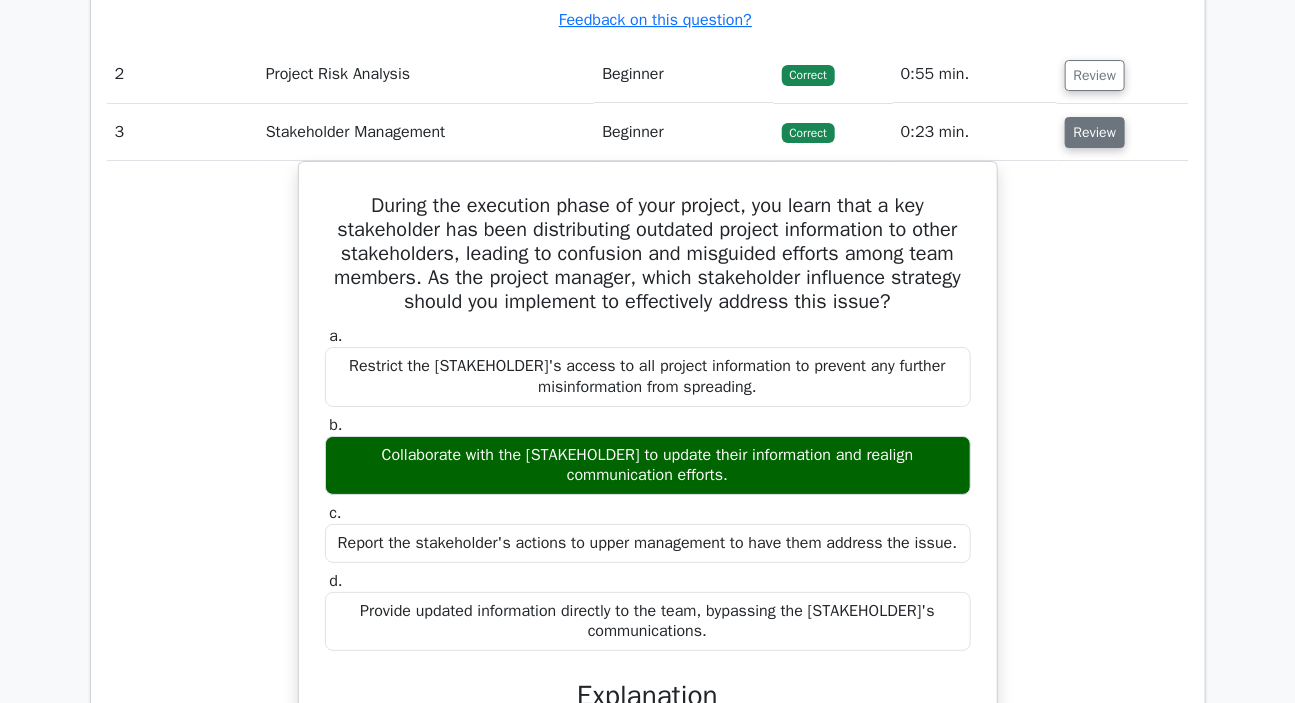 click on "Review" at bounding box center (1095, 132) 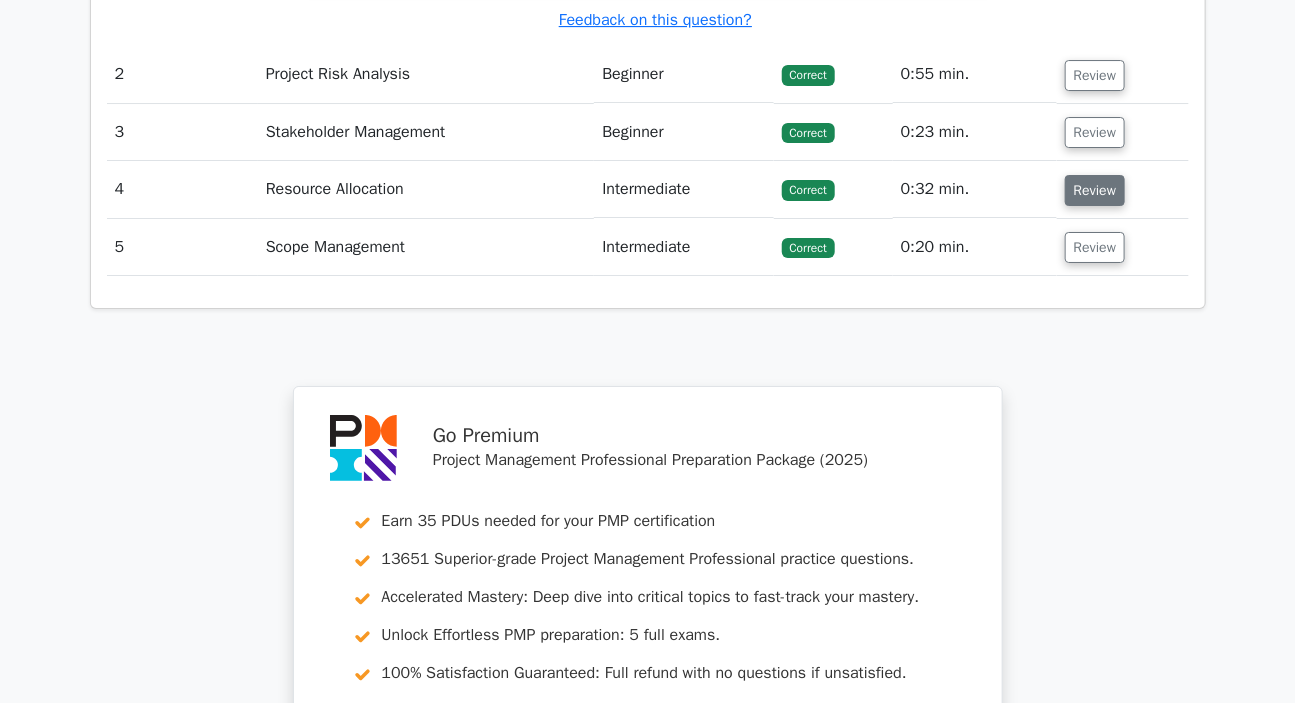 click on "Review" at bounding box center (1095, 190) 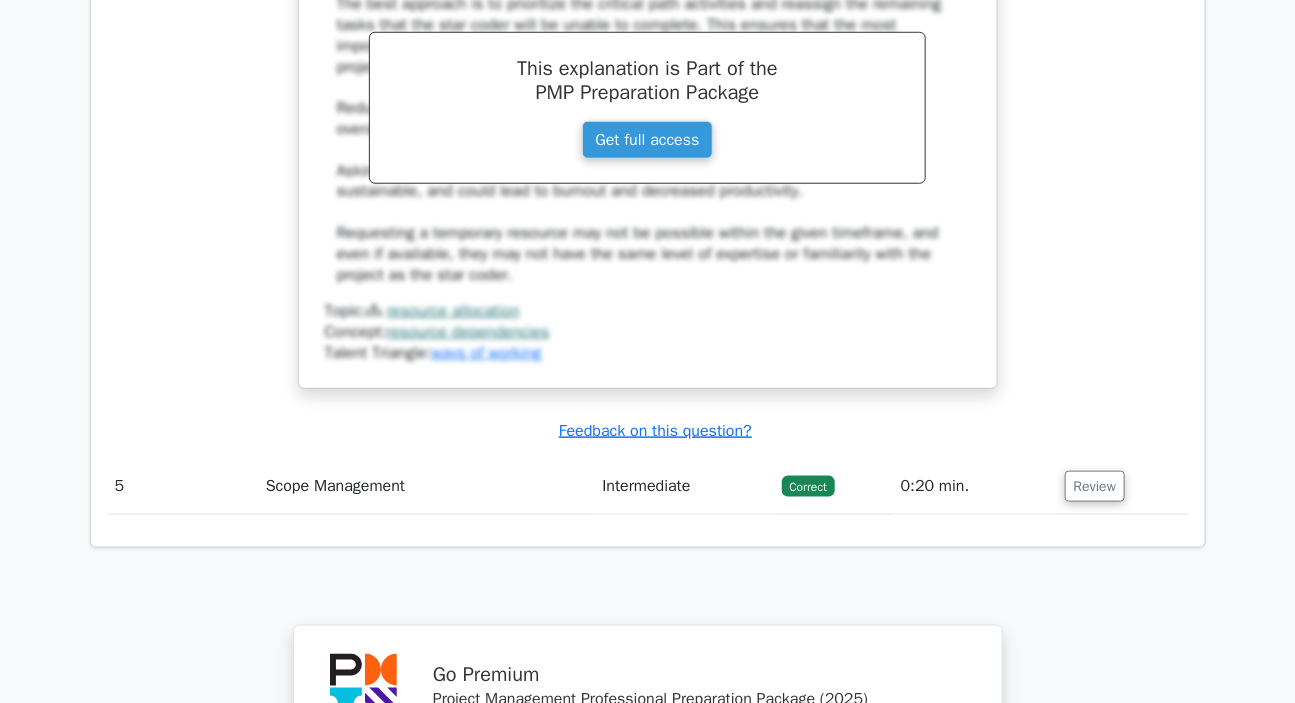 scroll, scrollTop: 3454, scrollLeft: 0, axis: vertical 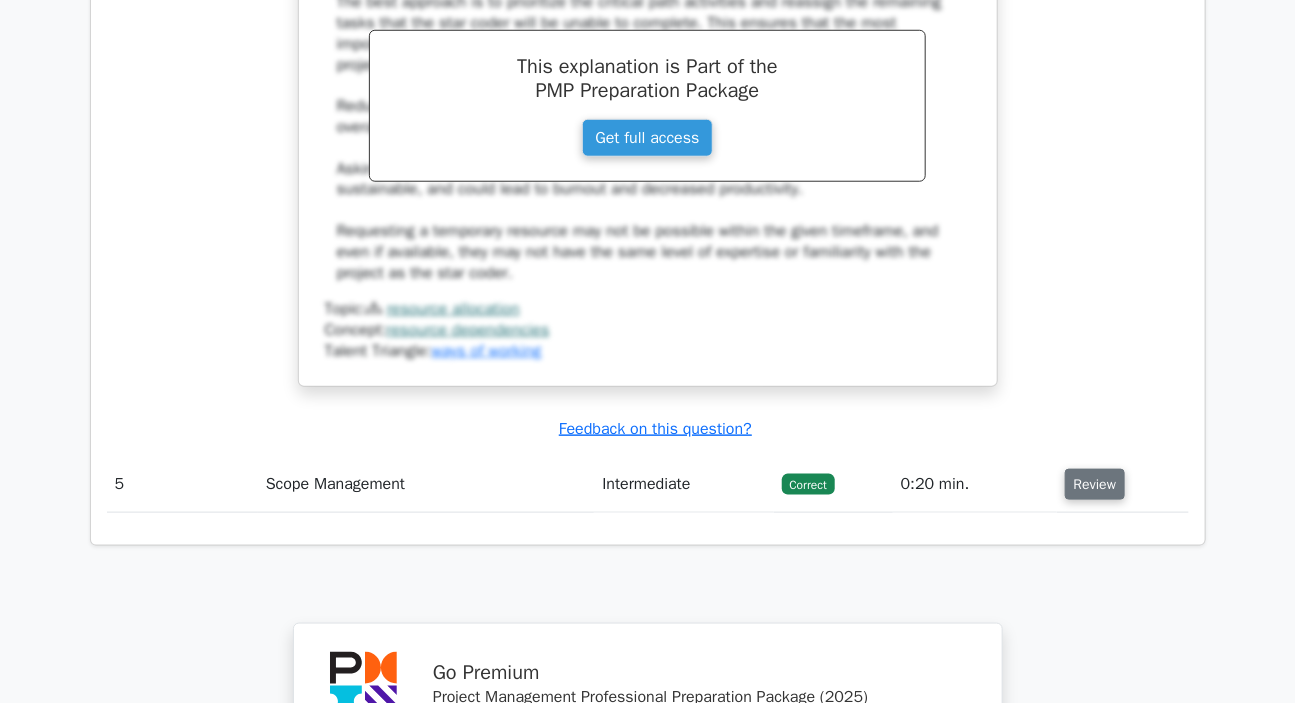 click on "Review" at bounding box center (1095, 484) 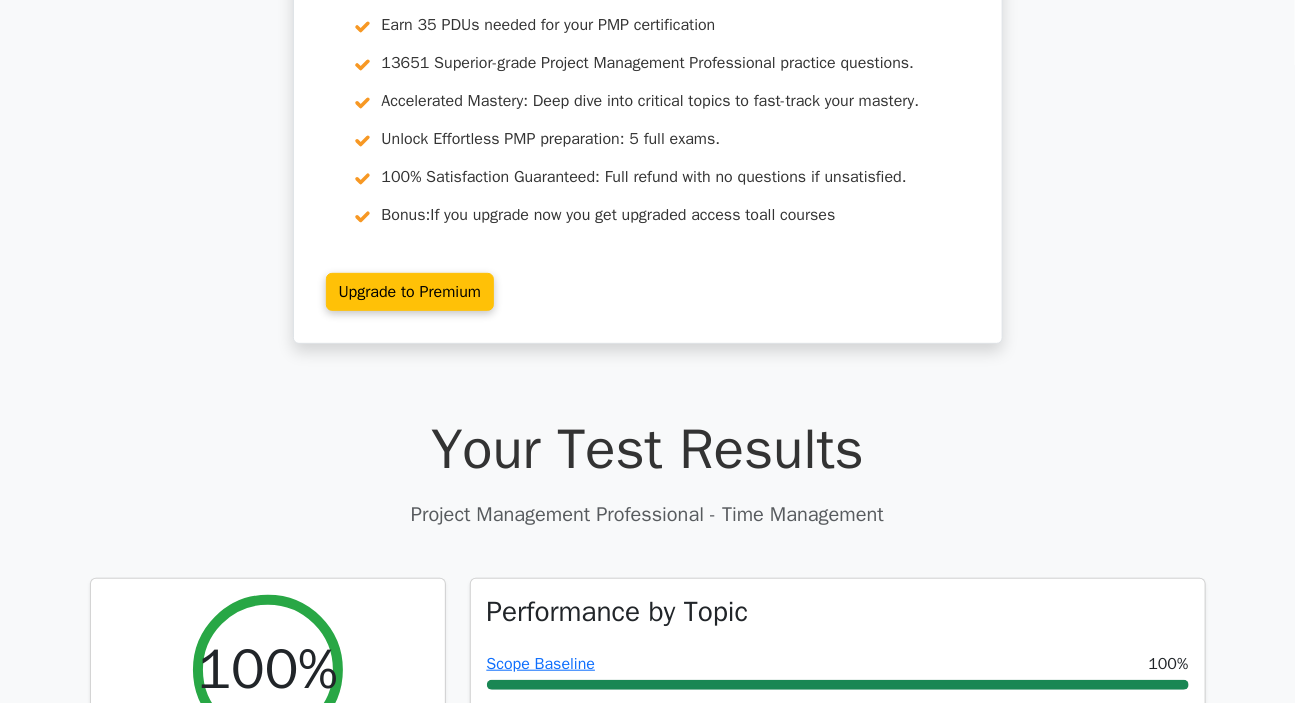 scroll, scrollTop: 0, scrollLeft: 0, axis: both 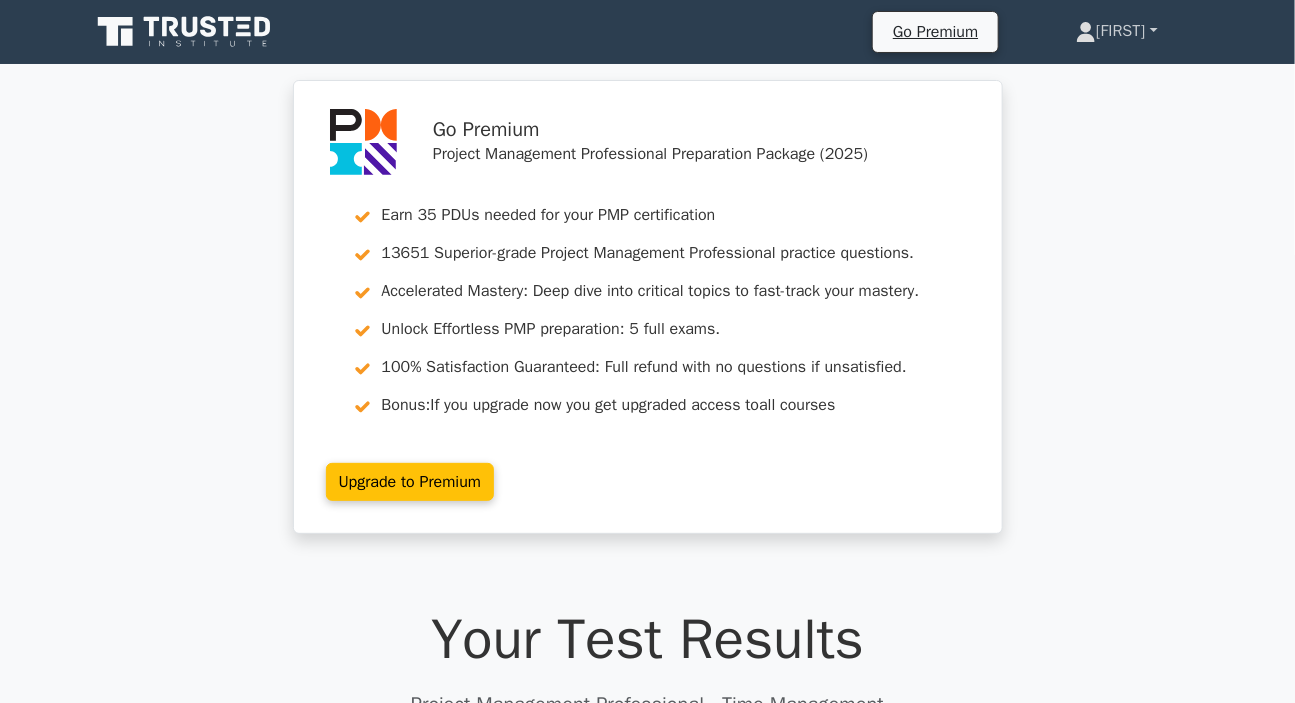 click on "[NAME]" at bounding box center (1116, 31) 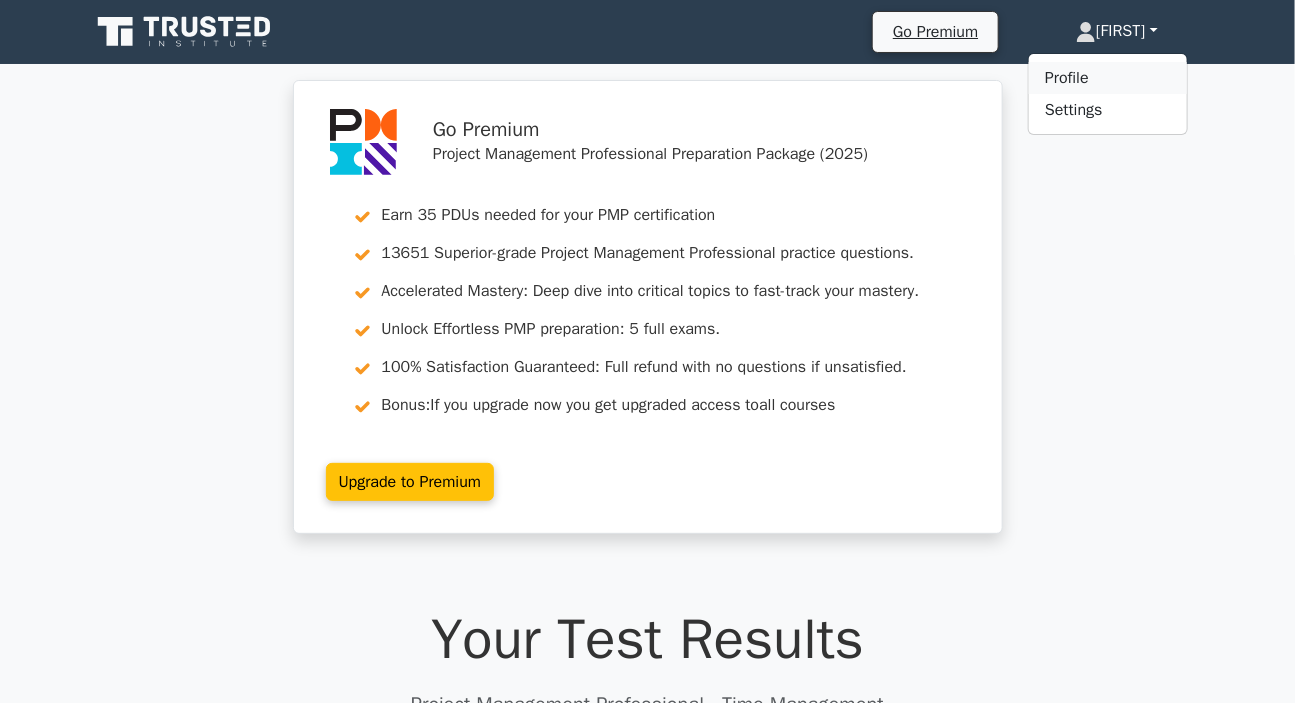 click on "Profile" at bounding box center [1108, 78] 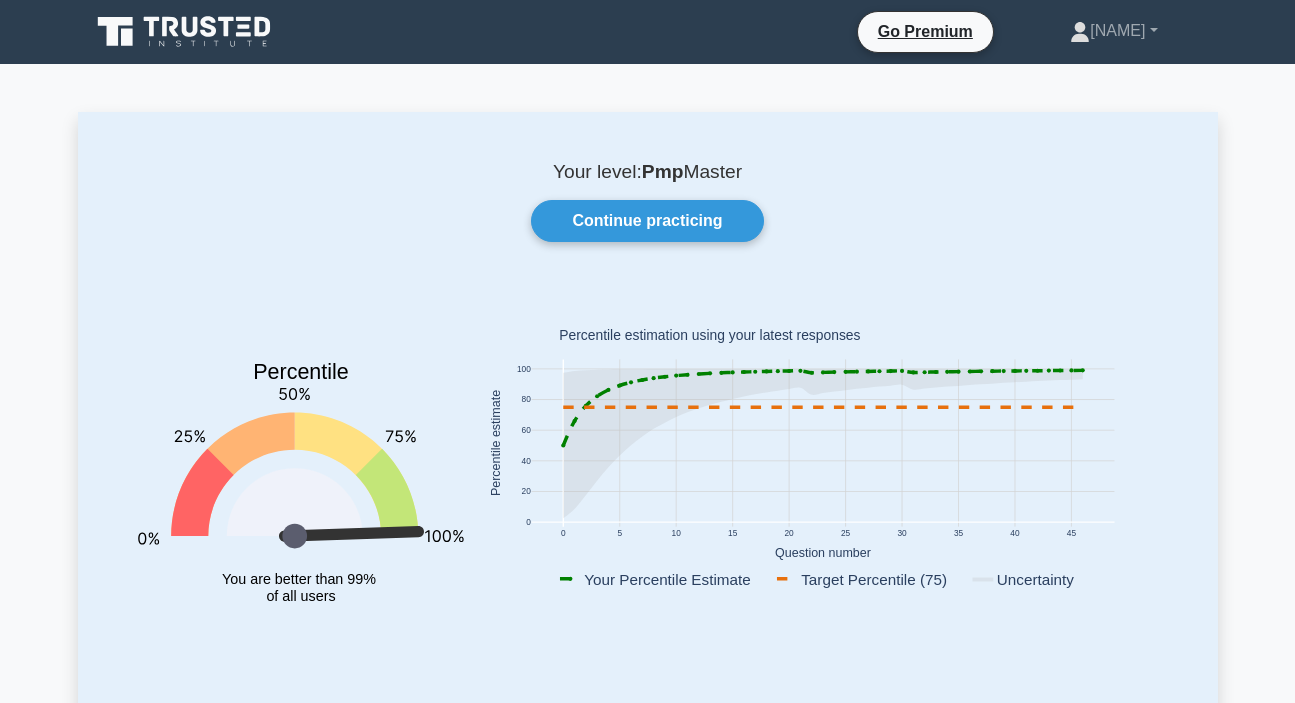 scroll, scrollTop: 0, scrollLeft: 0, axis: both 